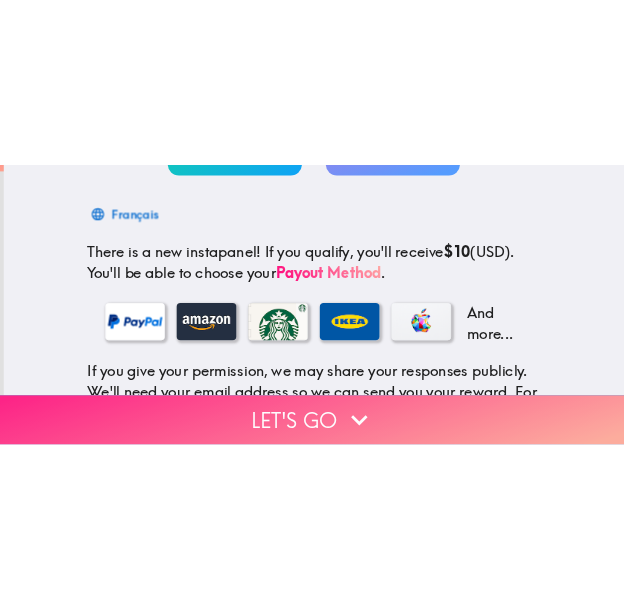 scroll, scrollTop: 0, scrollLeft: 0, axis: both 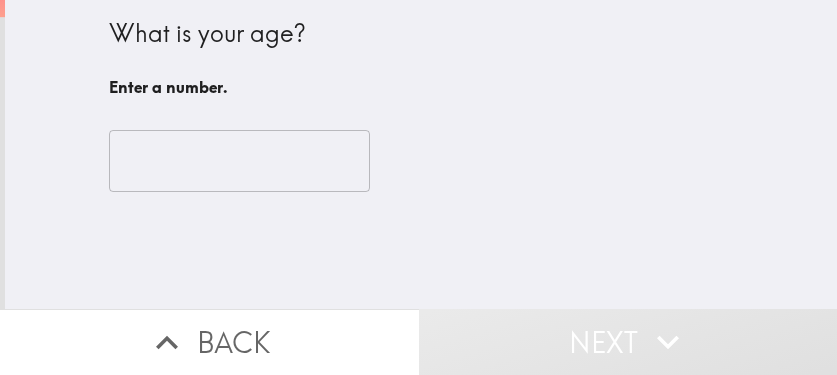 type 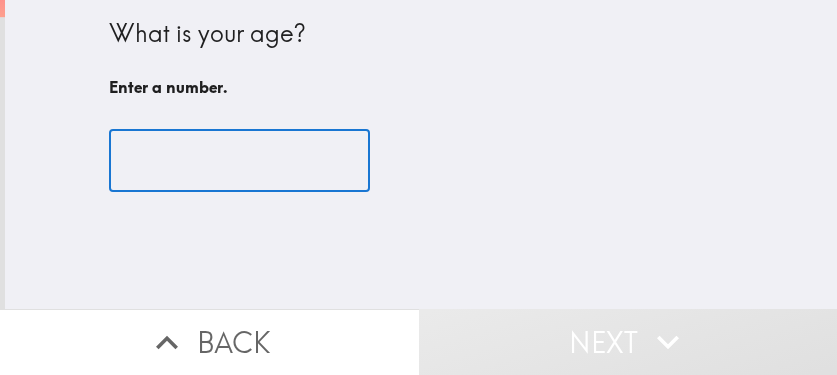 click at bounding box center (239, 161) 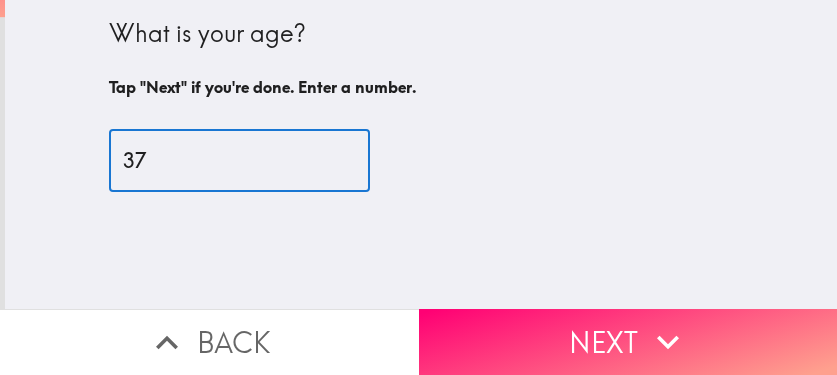 type on "37" 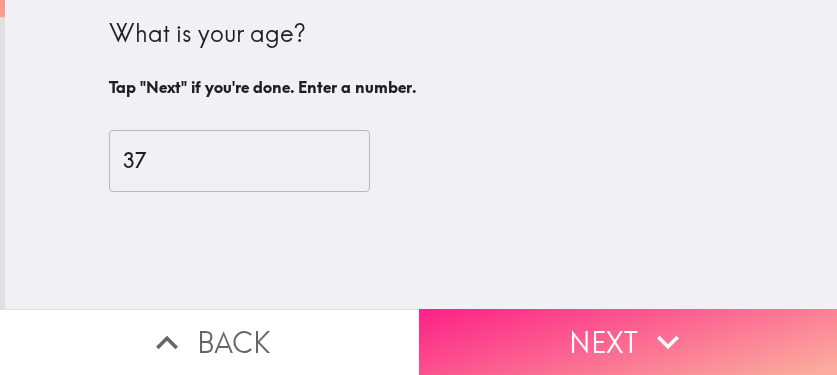 click on "Next" at bounding box center [628, 342] 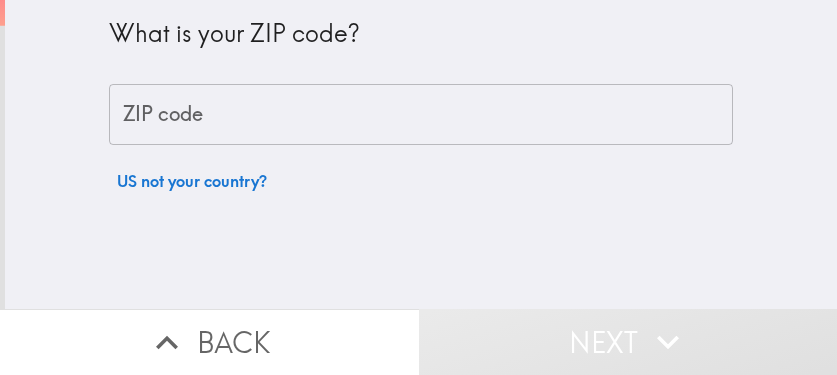 click on "ZIP code" at bounding box center (421, 115) 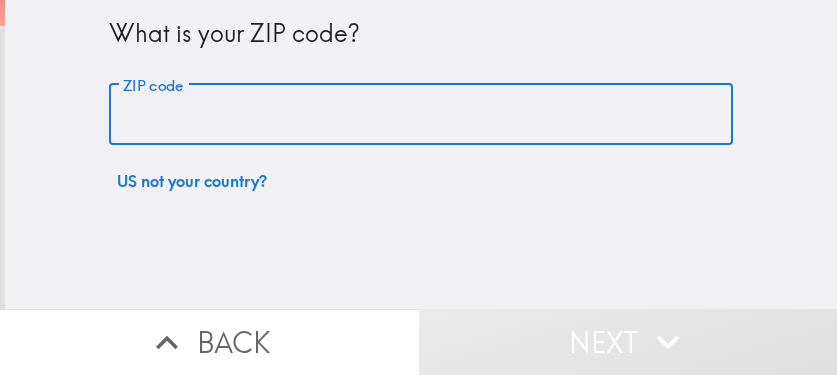 paste on "33609," 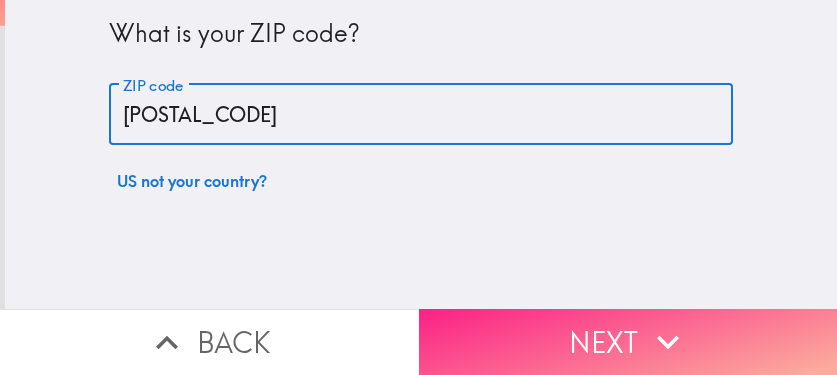 type on "33609" 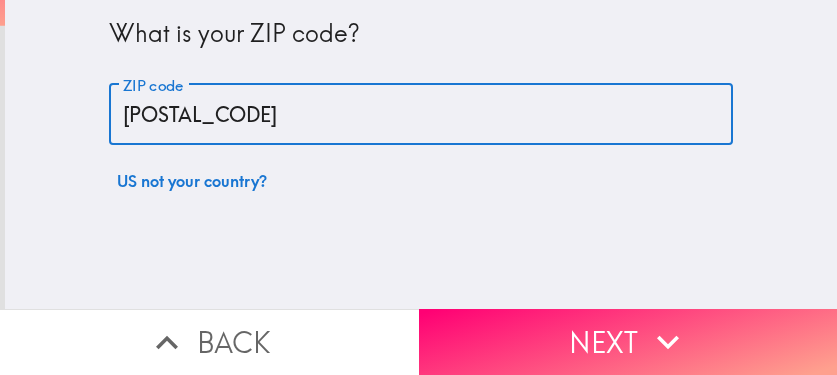 drag, startPoint x: 594, startPoint y: 327, endPoint x: 579, endPoint y: 267, distance: 61.846584 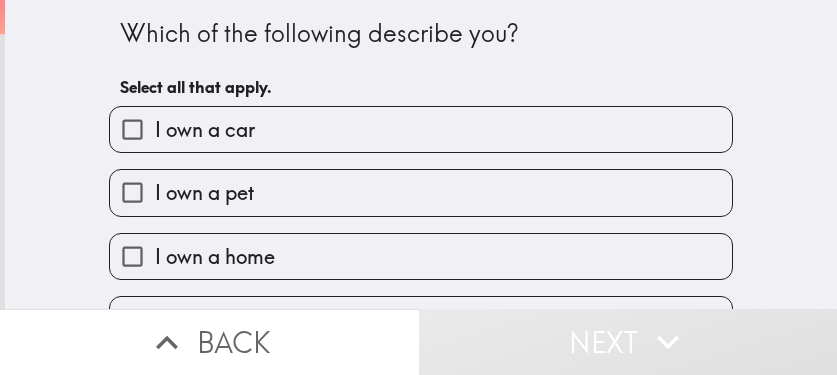 drag, startPoint x: 641, startPoint y: 48, endPoint x: 547, endPoint y: 70, distance: 96.540146 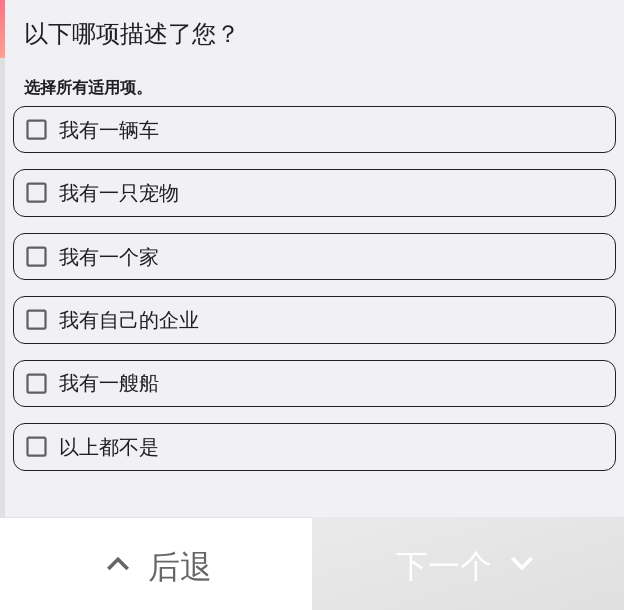 click on "我有自己的企业" at bounding box center (129, 319) 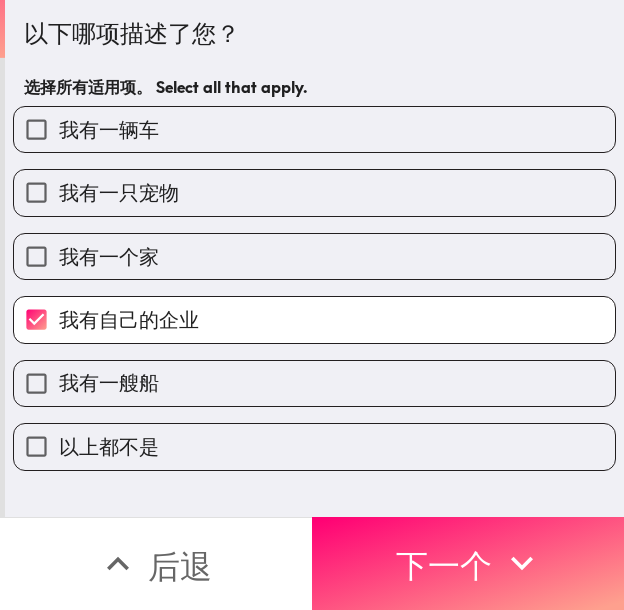 click on "我有一辆车" at bounding box center [314, 129] 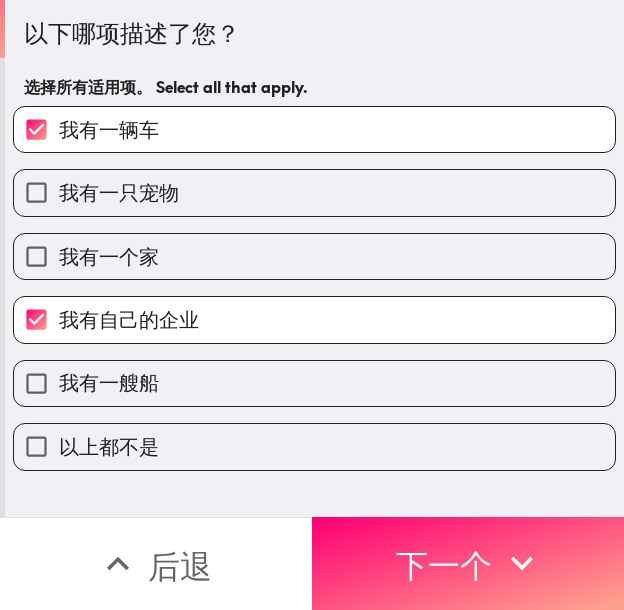 click on "我有一个家" at bounding box center (314, 256) 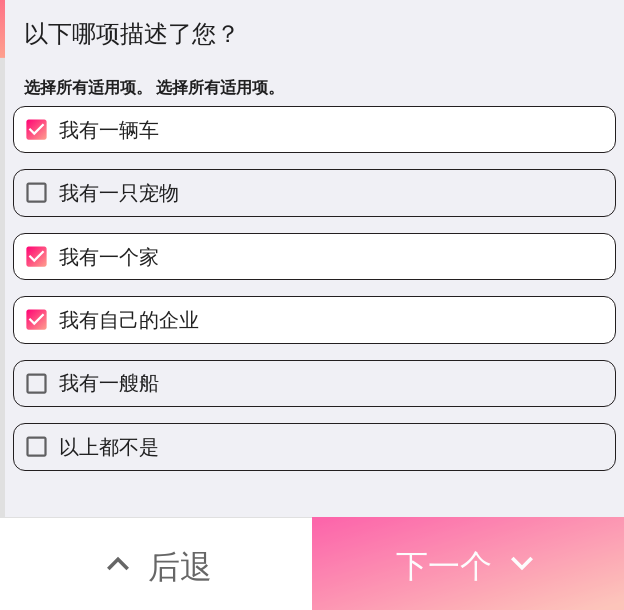 click on "下一个" at bounding box center [444, 566] 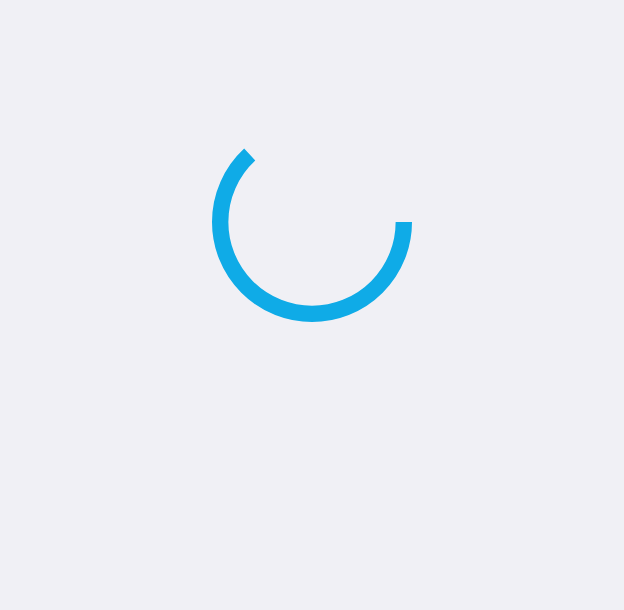 scroll, scrollTop: 0, scrollLeft: 0, axis: both 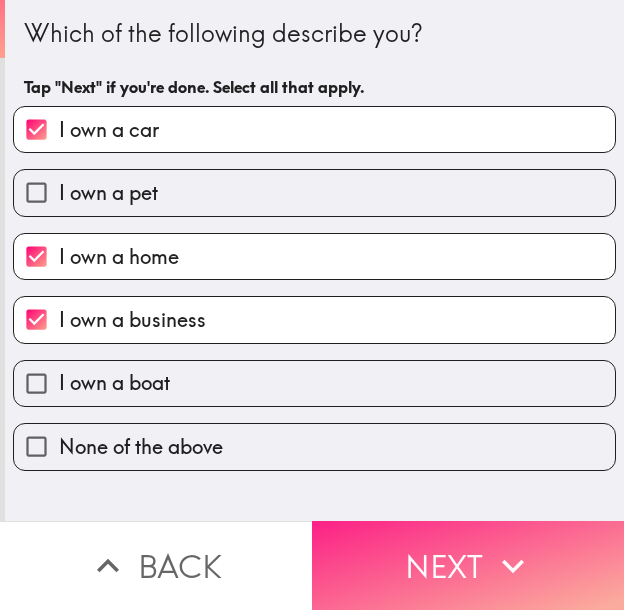 drag, startPoint x: 485, startPoint y: 550, endPoint x: 505, endPoint y: 553, distance: 20.22375 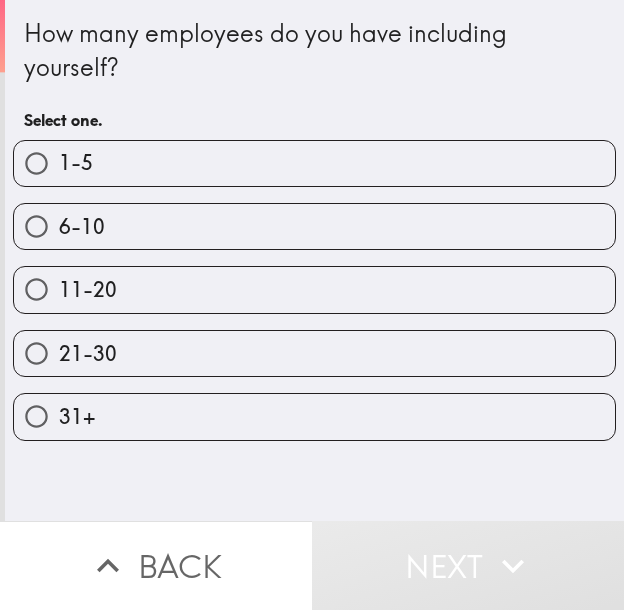 click on "1-5" at bounding box center (314, 163) 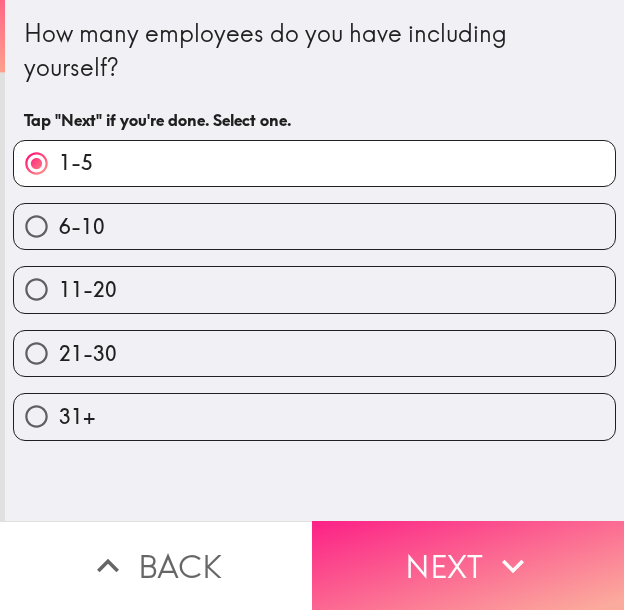 click 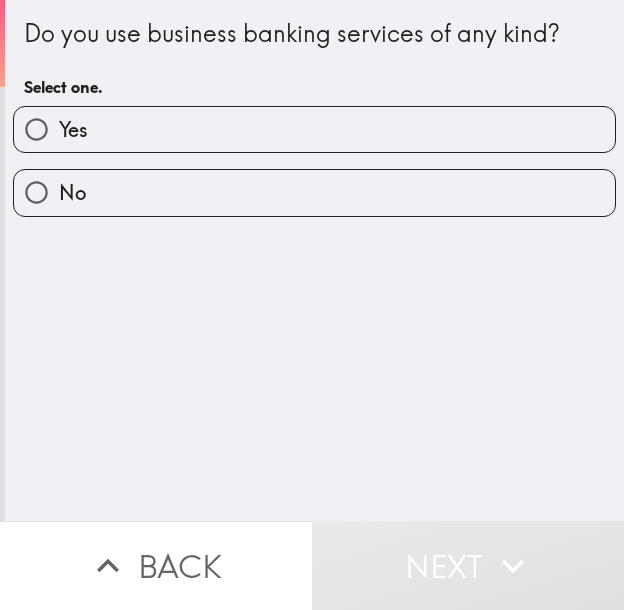 drag, startPoint x: 136, startPoint y: 132, endPoint x: 3, endPoint y: 145, distance: 133.63383 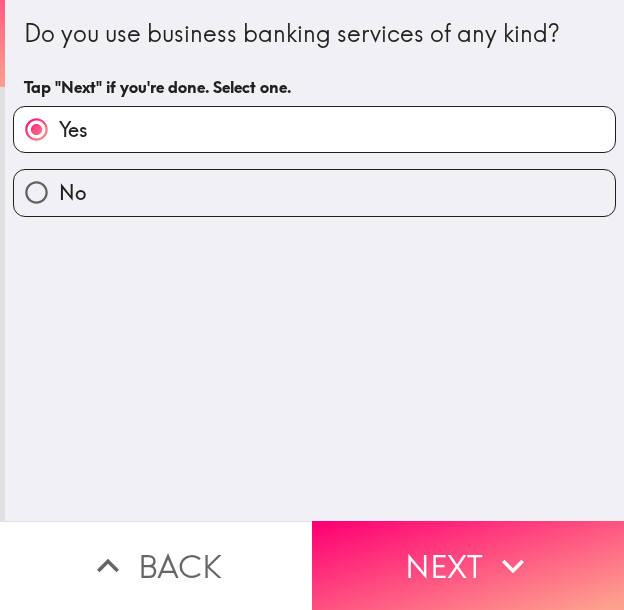 click 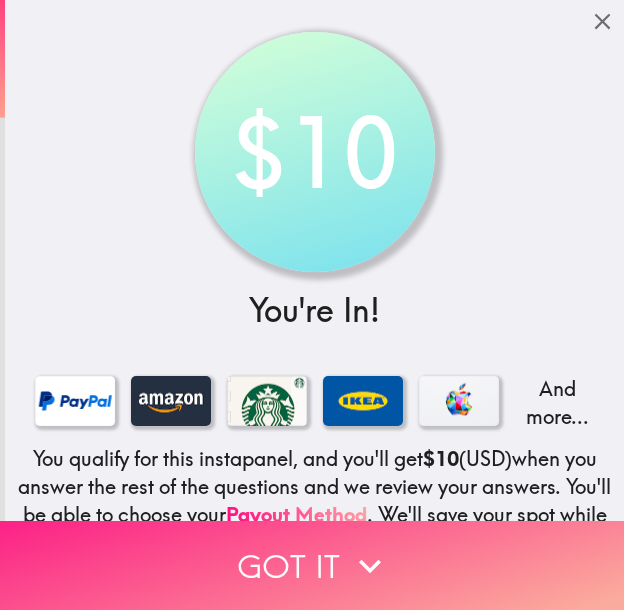 click on "Got it" at bounding box center (312, 565) 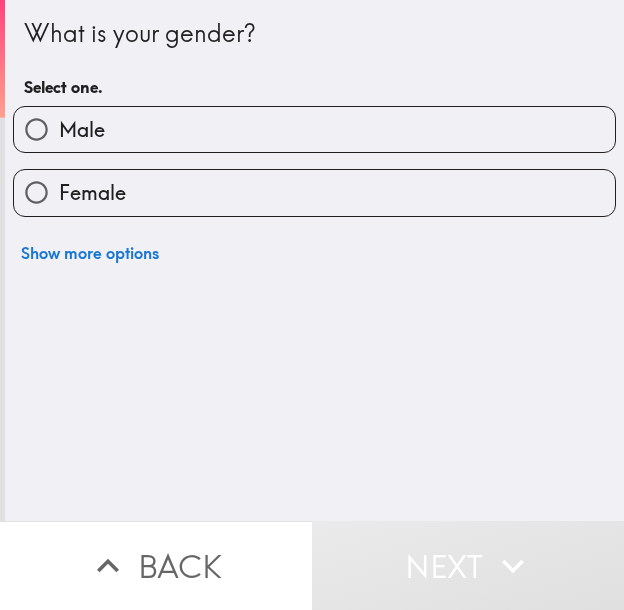 type 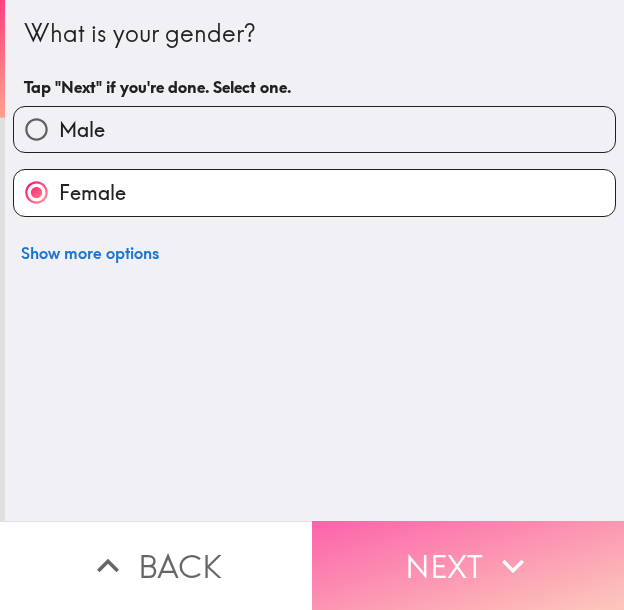 click on "Next" at bounding box center [468, 565] 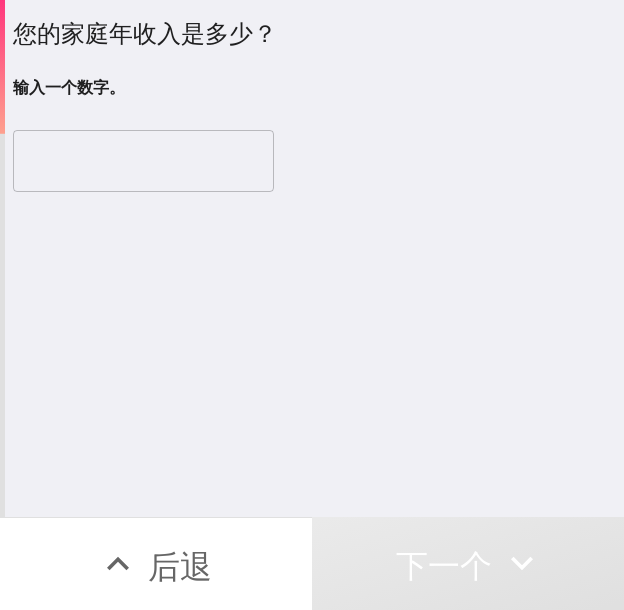 click at bounding box center [143, 161] 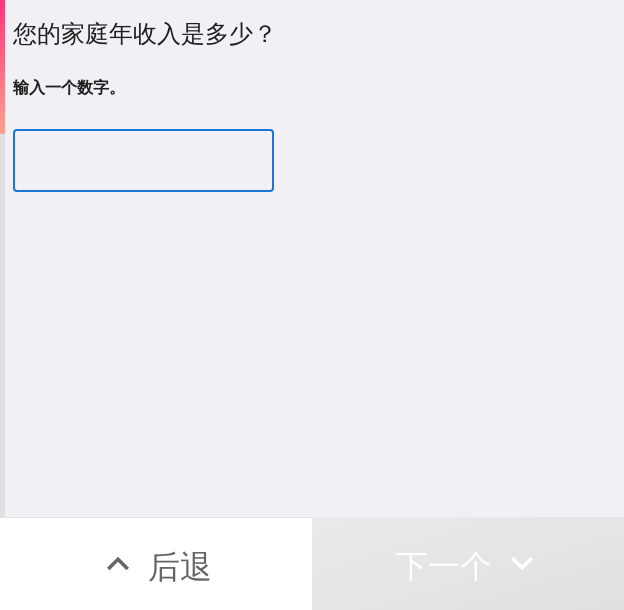 paste on "200000" 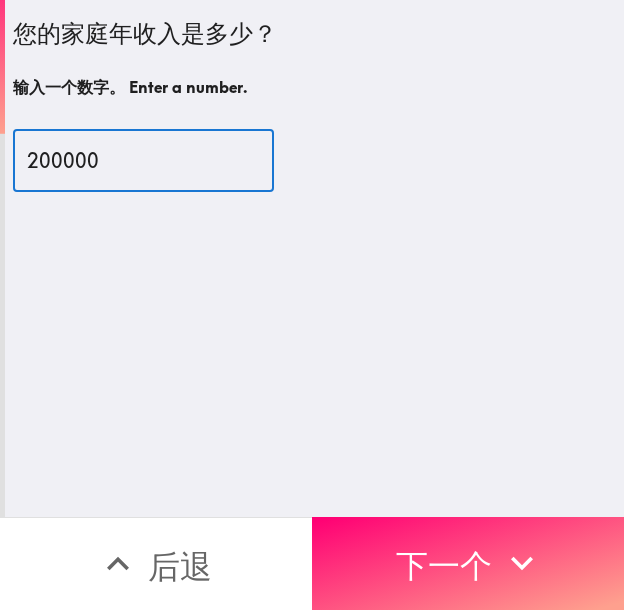 type on "200000" 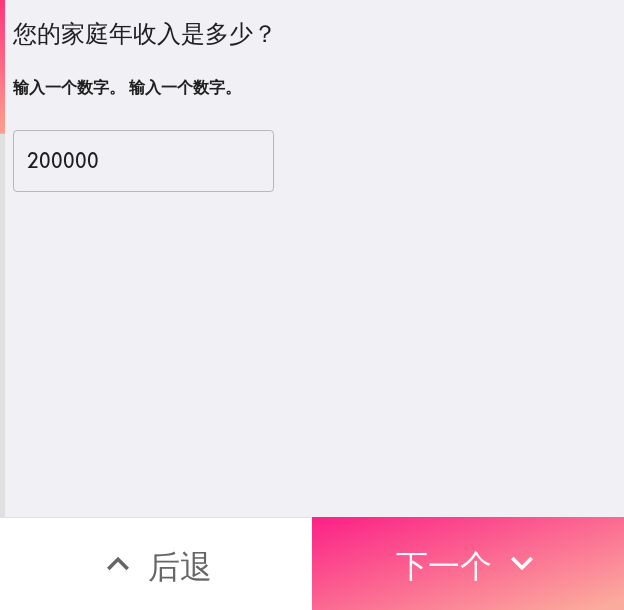 click on "下一个" at bounding box center (444, 566) 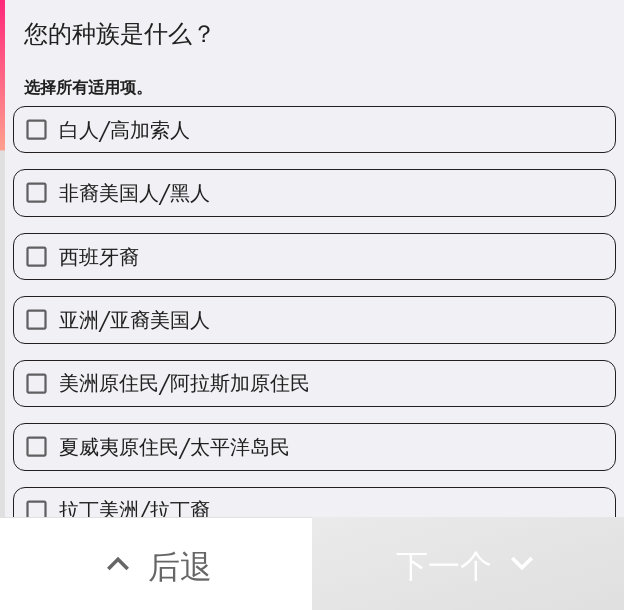 click on "非裔美国人/黑人" at bounding box center (134, 192) 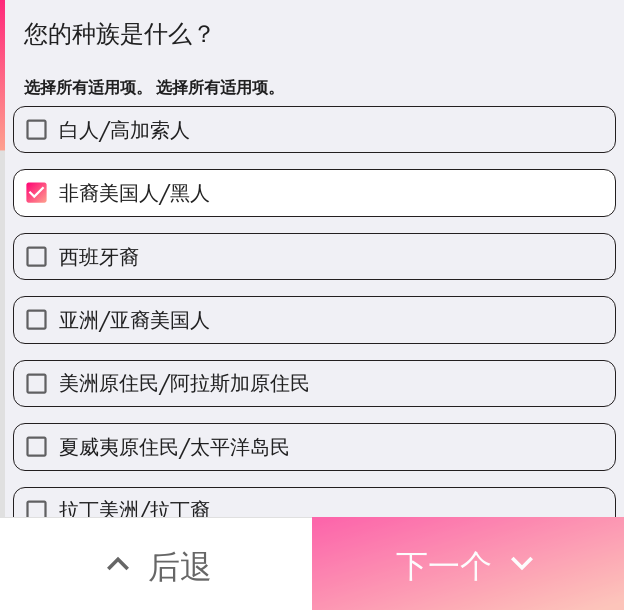 click on "下一个" at bounding box center [444, 566] 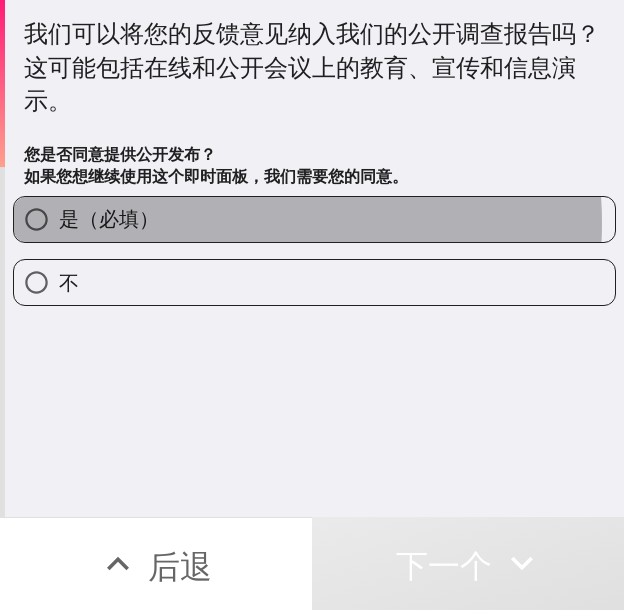 click on "是（必填）" at bounding box center (314, 219) 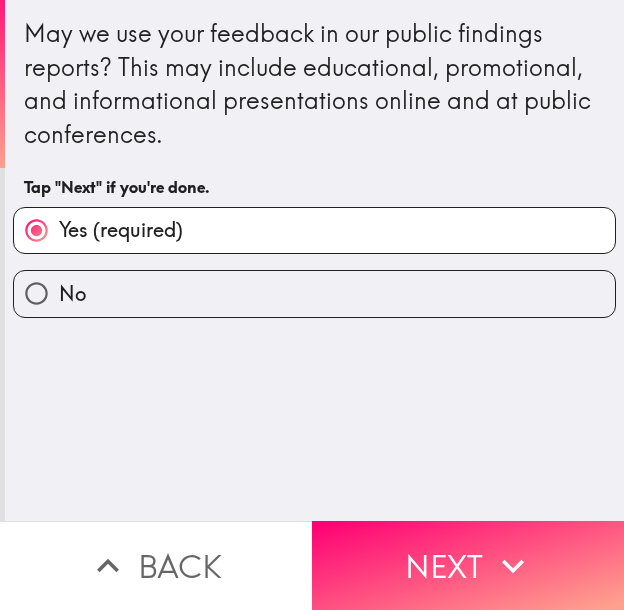 scroll, scrollTop: 0, scrollLeft: 0, axis: both 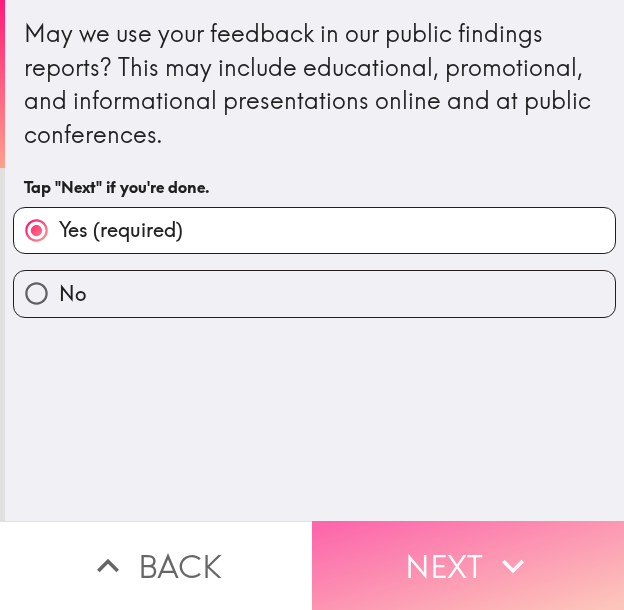 click on "Next" at bounding box center (468, 565) 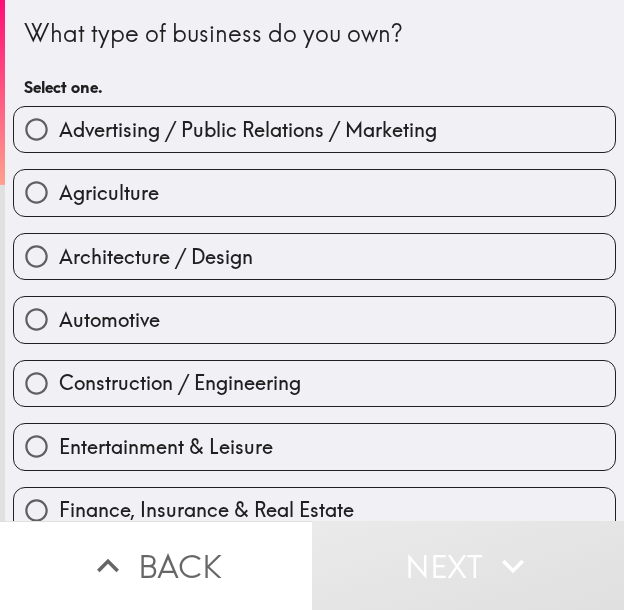 click on "Architecture / Design" at bounding box center [314, 256] 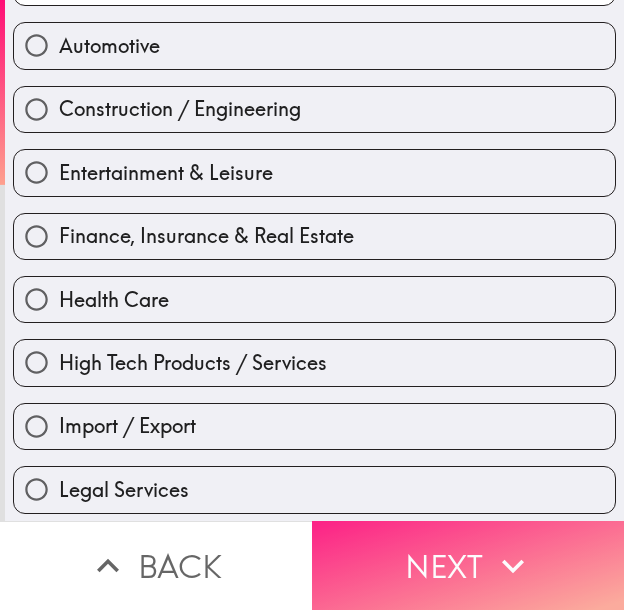 scroll, scrollTop: 300, scrollLeft: 0, axis: vertical 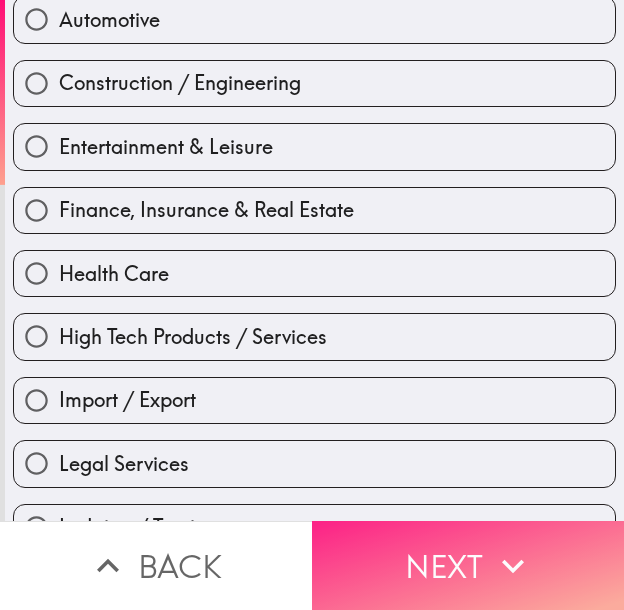 drag, startPoint x: 413, startPoint y: 534, endPoint x: 375, endPoint y: 526, distance: 38.832977 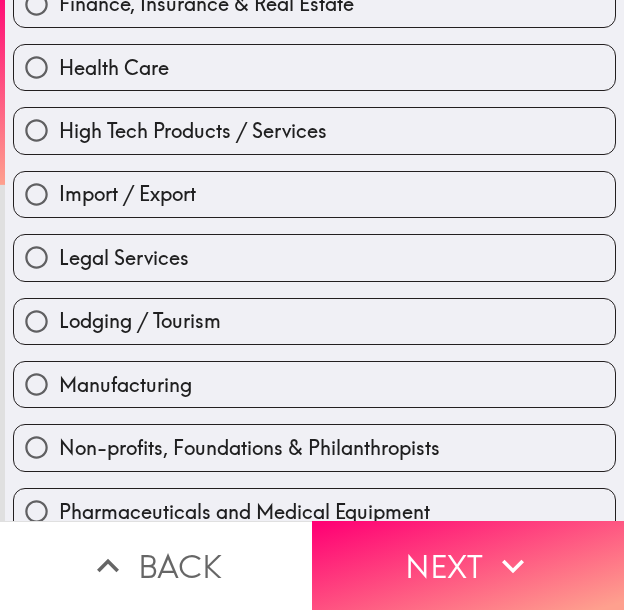 scroll, scrollTop: 0, scrollLeft: 0, axis: both 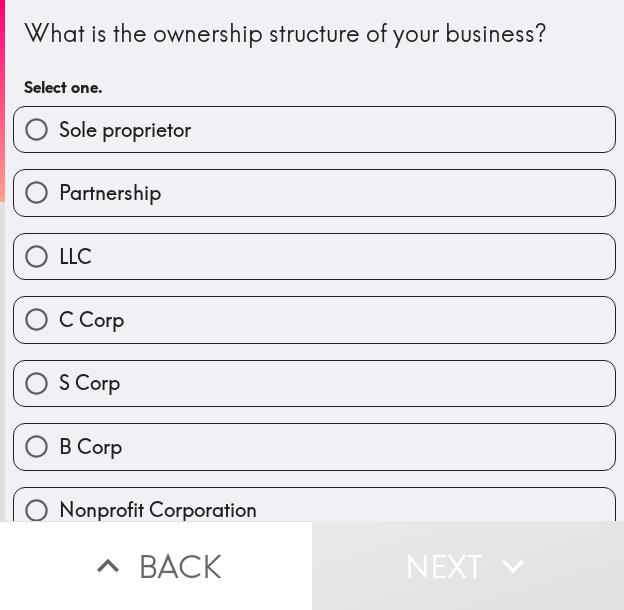 click on "Sole proprietor" at bounding box center (314, 129) 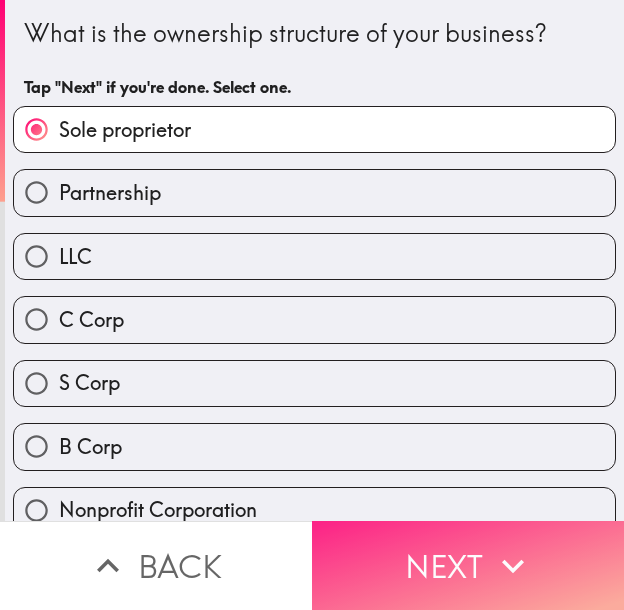 click 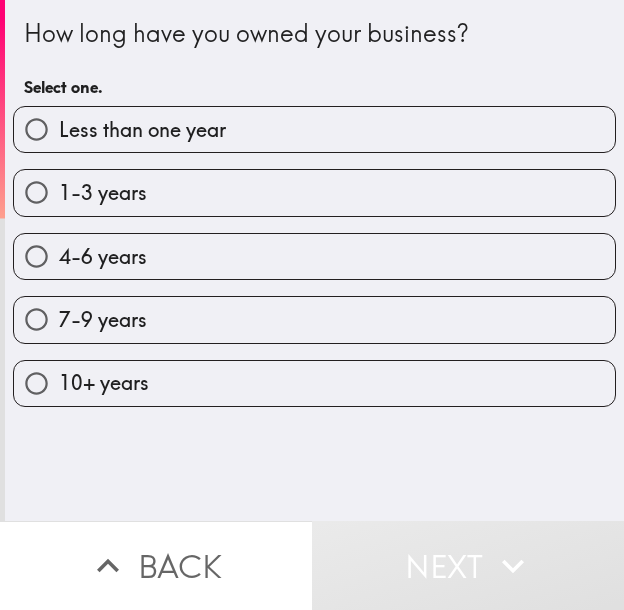 type 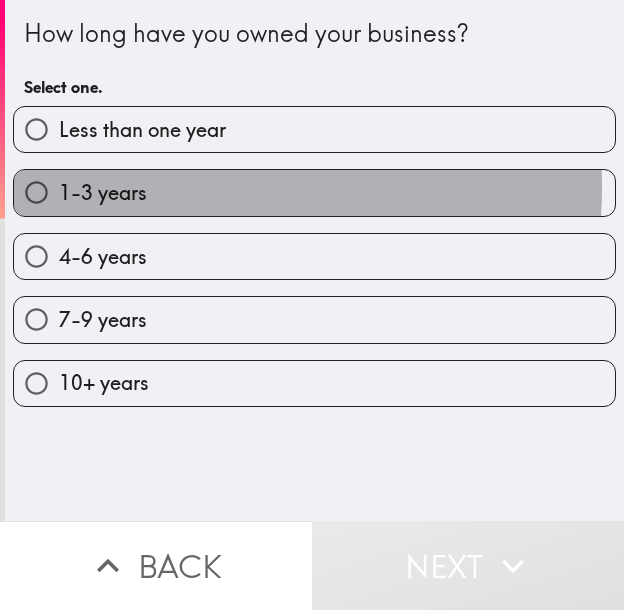 click on "1-3 years" at bounding box center (103, 193) 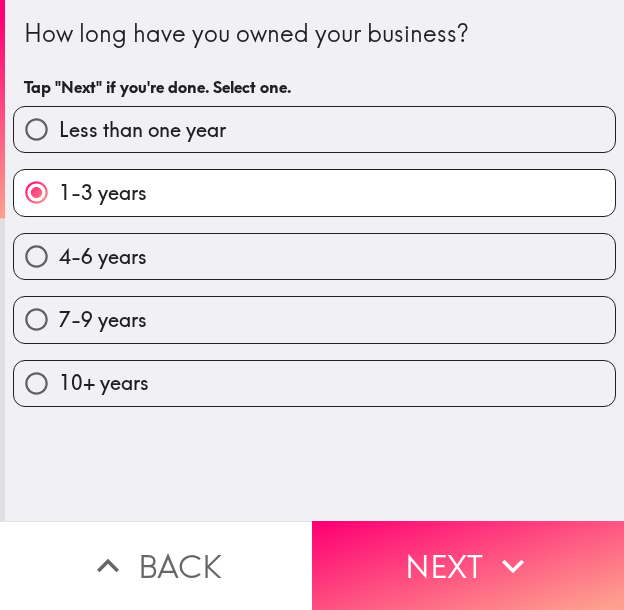 drag, startPoint x: 423, startPoint y: 542, endPoint x: 124, endPoint y: 470, distance: 307.54675 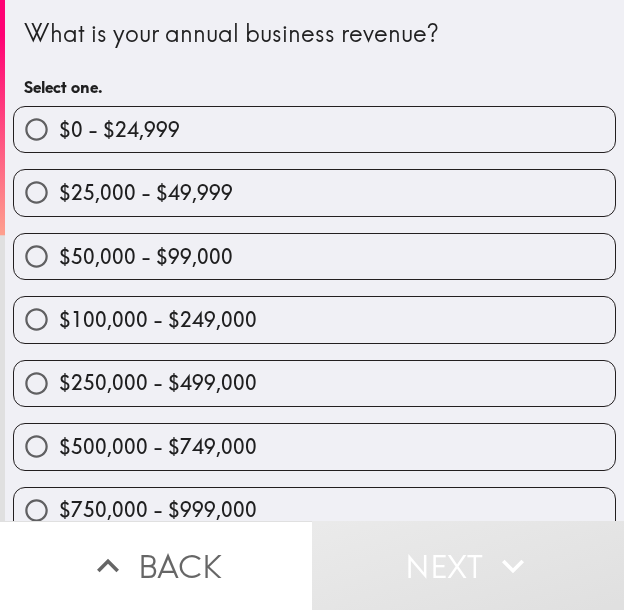 drag, startPoint x: 195, startPoint y: 389, endPoint x: 140, endPoint y: 390, distance: 55.00909 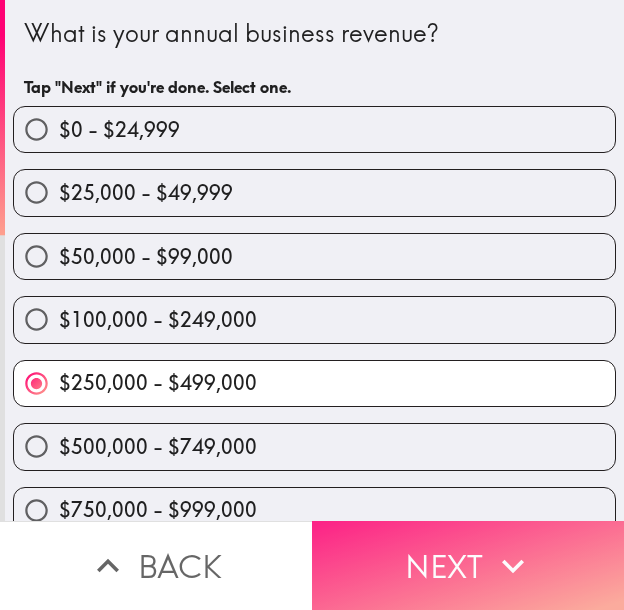 click 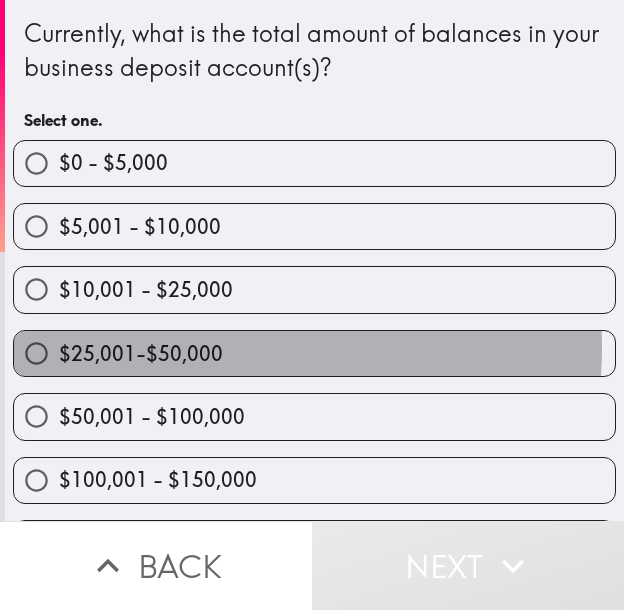 click on "$25,001-$50,000" at bounding box center [141, 354] 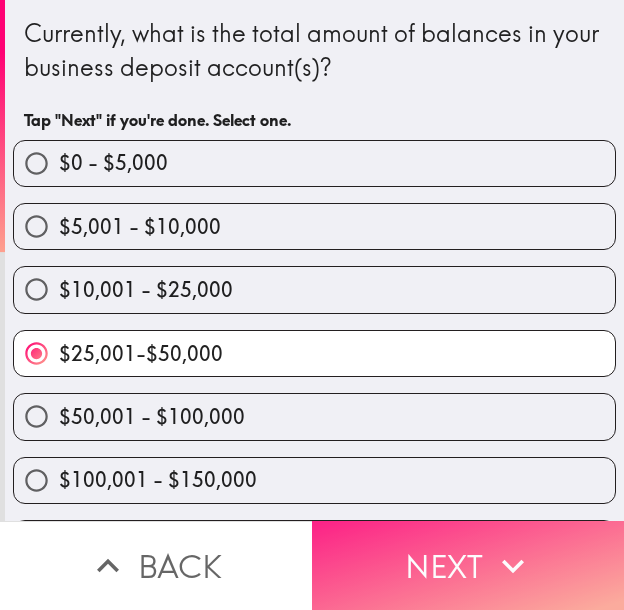 click 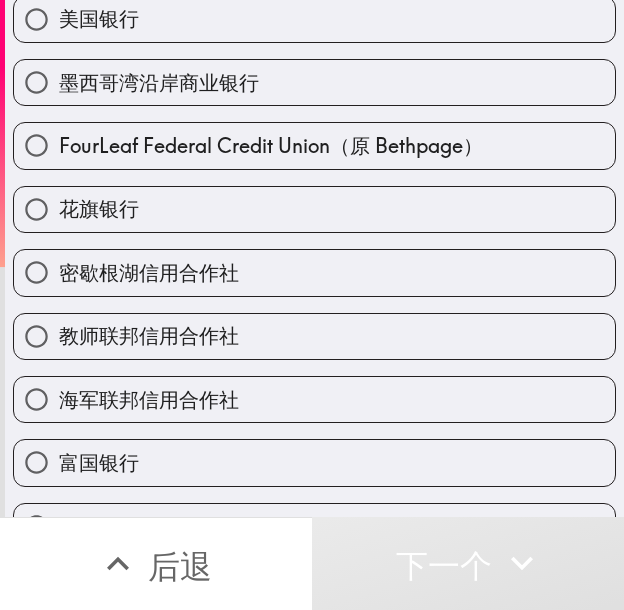 scroll, scrollTop: 500, scrollLeft: 0, axis: vertical 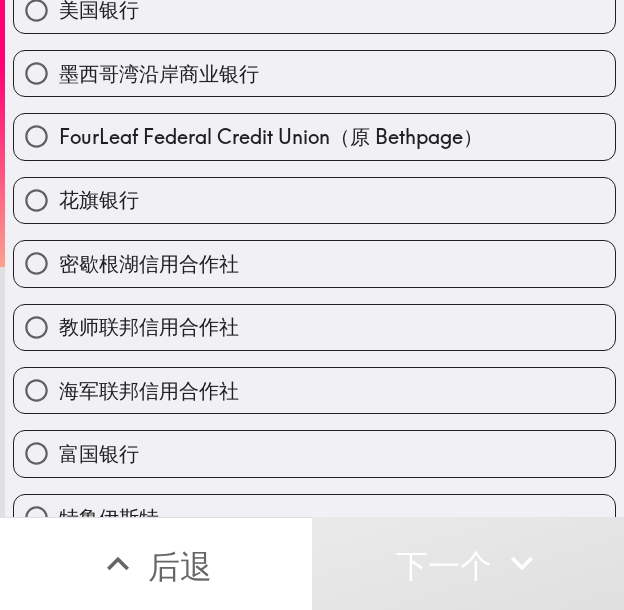 drag, startPoint x: 189, startPoint y: 193, endPoint x: 203, endPoint y: 226, distance: 35.846897 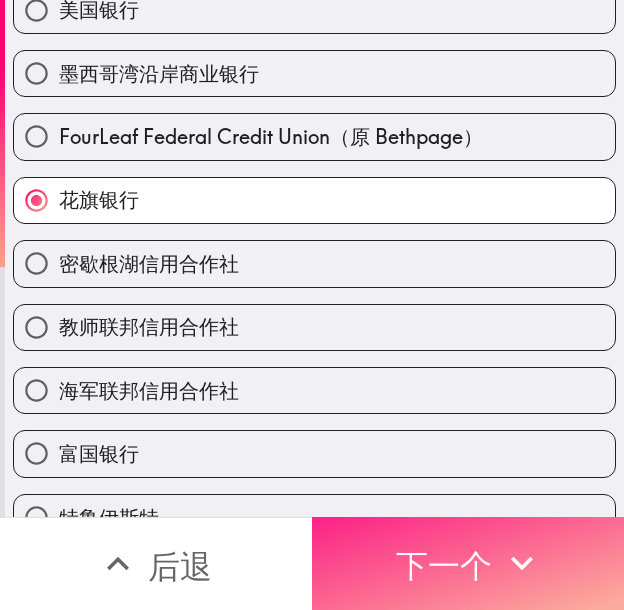 click on "下一个" at bounding box center [444, 566] 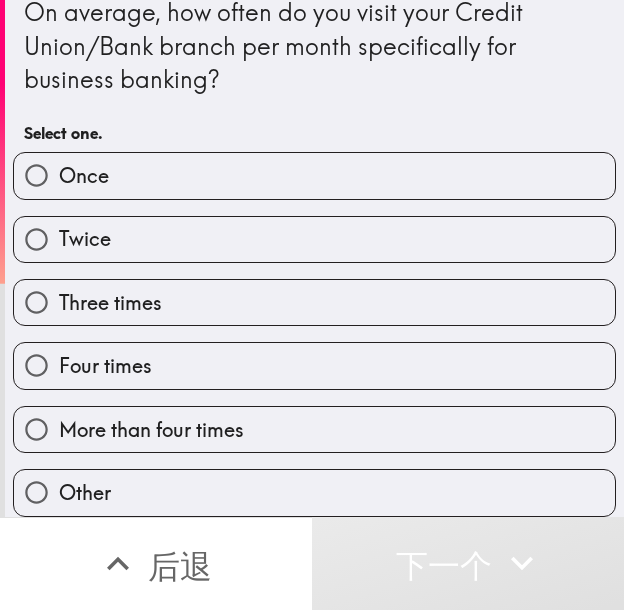 scroll, scrollTop: 2, scrollLeft: 0, axis: vertical 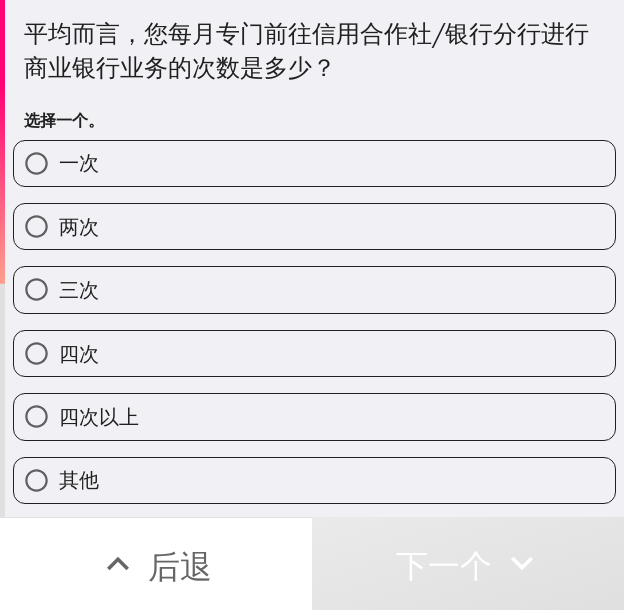 drag, startPoint x: 218, startPoint y: 216, endPoint x: 308, endPoint y: 307, distance: 127.98828 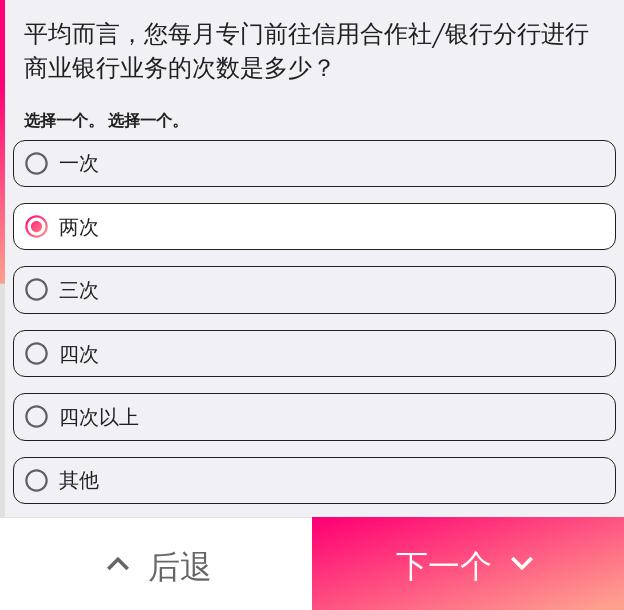 drag, startPoint x: 163, startPoint y: 281, endPoint x: 151, endPoint y: 279, distance: 12.165525 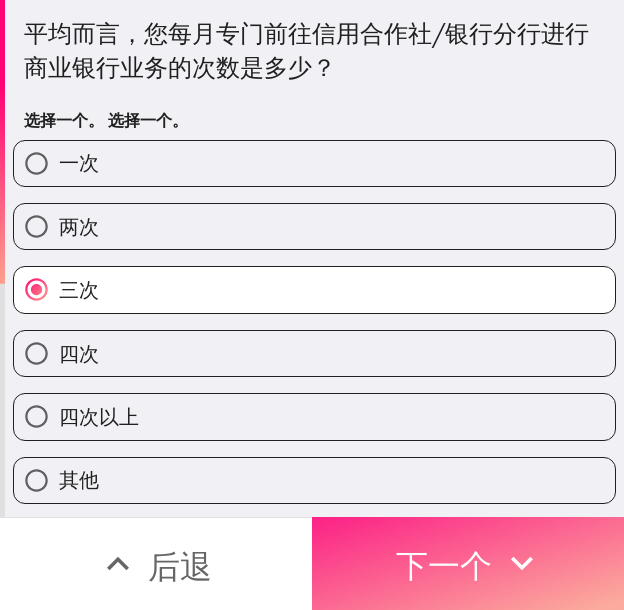 click on "下一个" at bounding box center [444, 566] 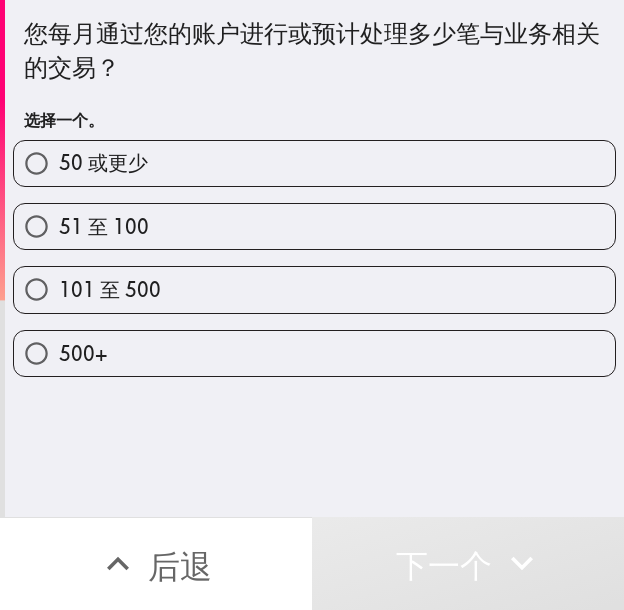 click on "101 至 500" at bounding box center (314, 289) 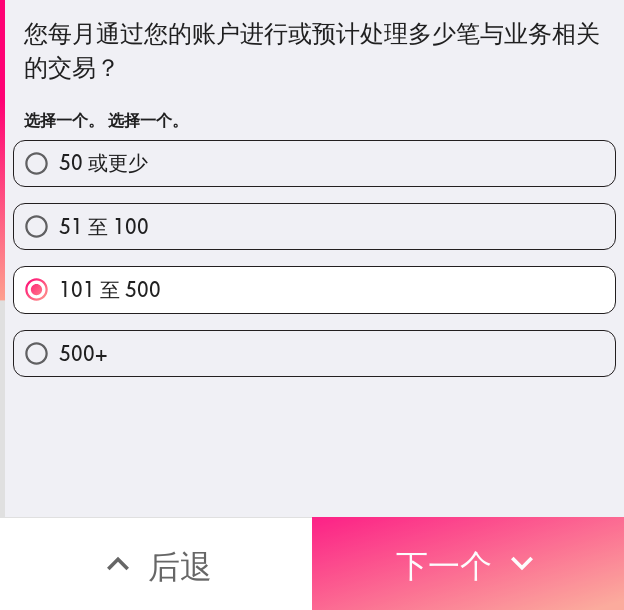click on "下一个" at bounding box center (444, 566) 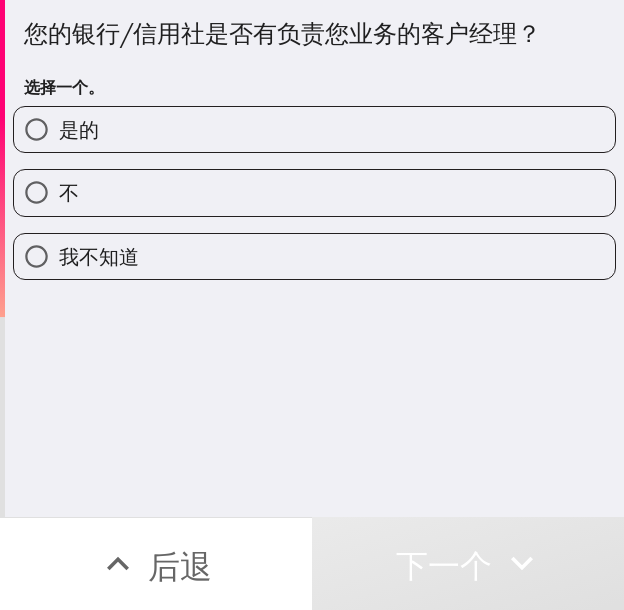click on "是的" at bounding box center [314, 129] 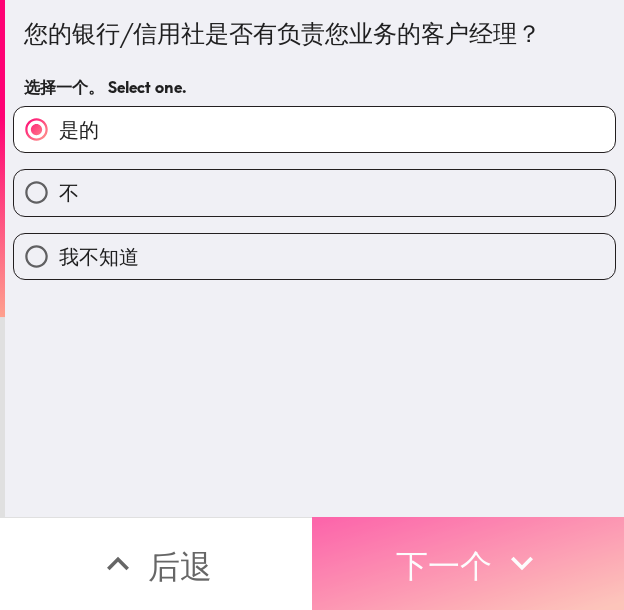 click on "下一个" at bounding box center (444, 566) 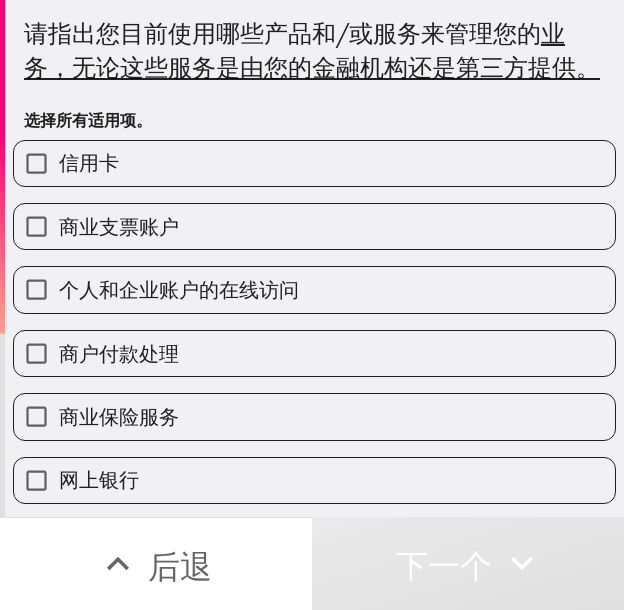 click on "信用卡" at bounding box center [89, 163] 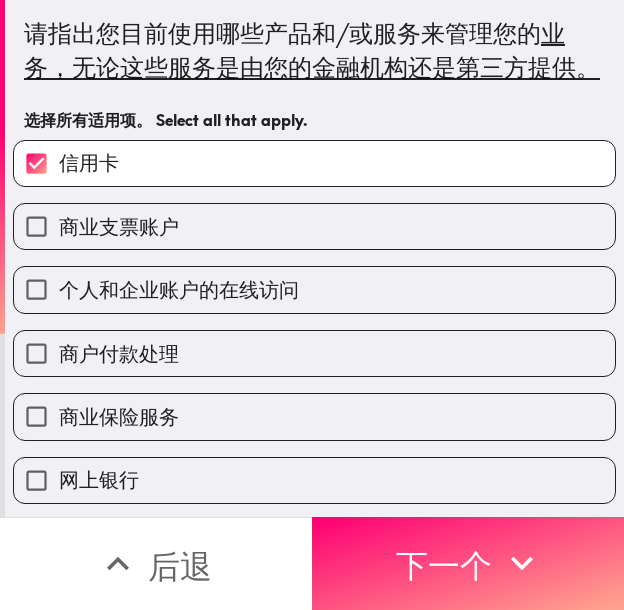 click on "商业支票账户" at bounding box center [314, 226] 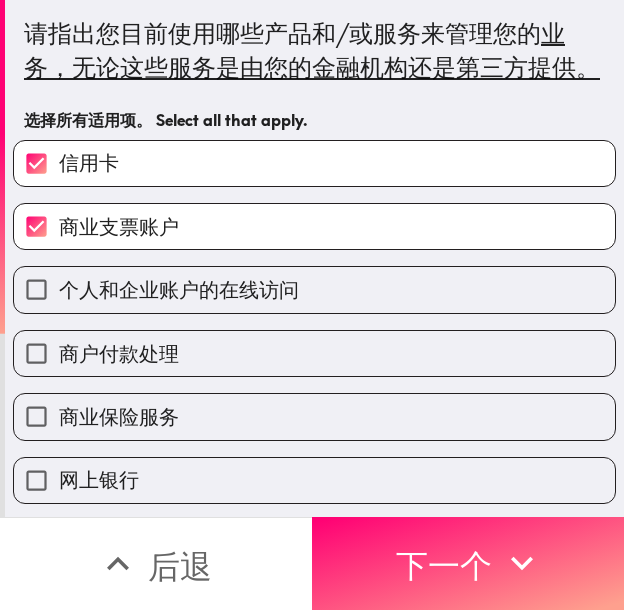 click on "个人和企业账户的在线访问" at bounding box center (179, 289) 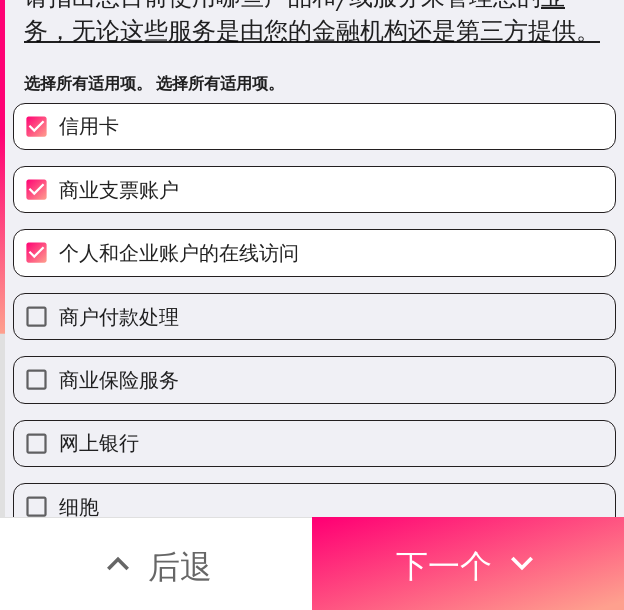 scroll, scrollTop: 100, scrollLeft: 0, axis: vertical 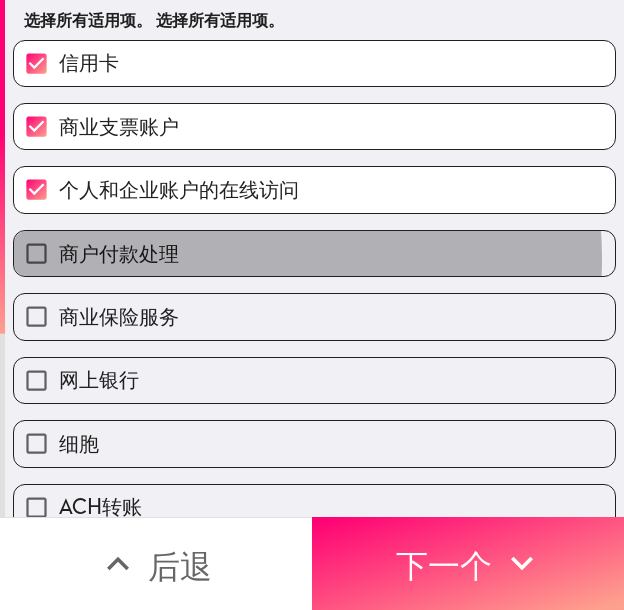 click on "商户付款处理" at bounding box center [314, 253] 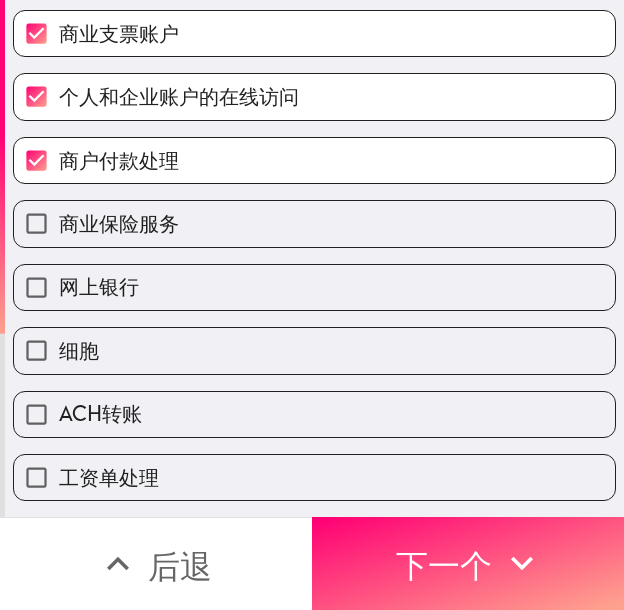 scroll, scrollTop: 200, scrollLeft: 0, axis: vertical 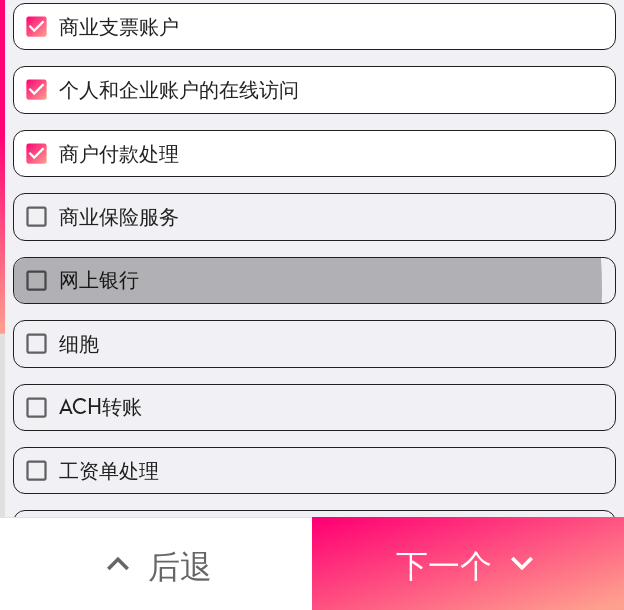 click on "网上银行" at bounding box center (314, 280) 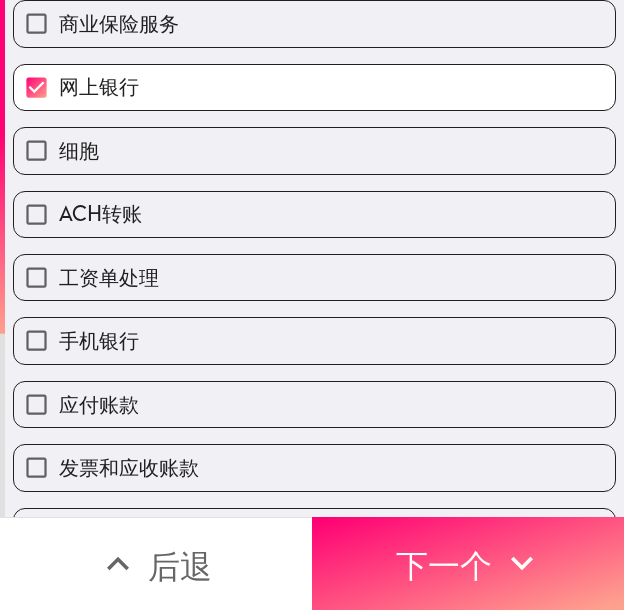 scroll, scrollTop: 400, scrollLeft: 0, axis: vertical 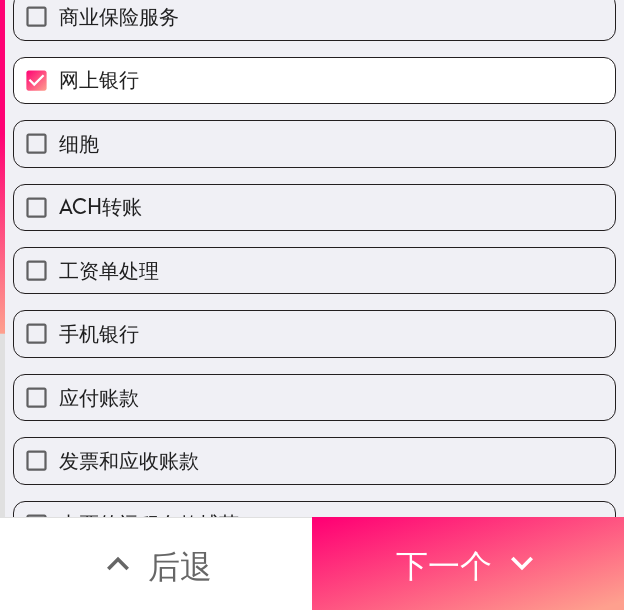 click on "ACH转账" at bounding box center [314, 207] 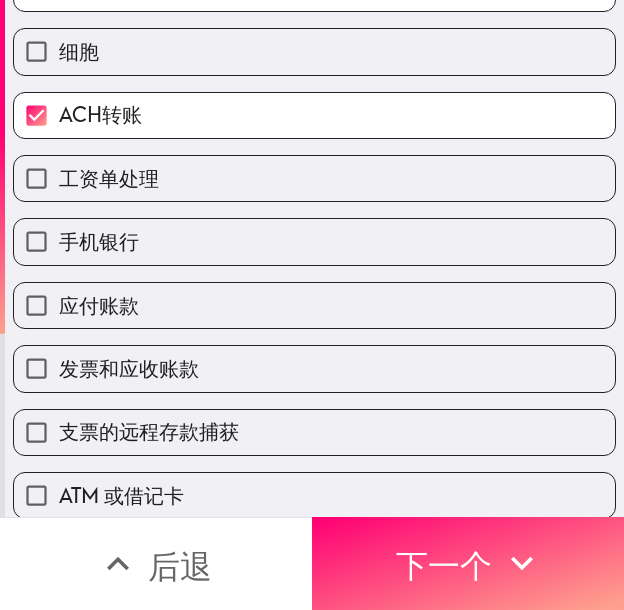 scroll, scrollTop: 500, scrollLeft: 0, axis: vertical 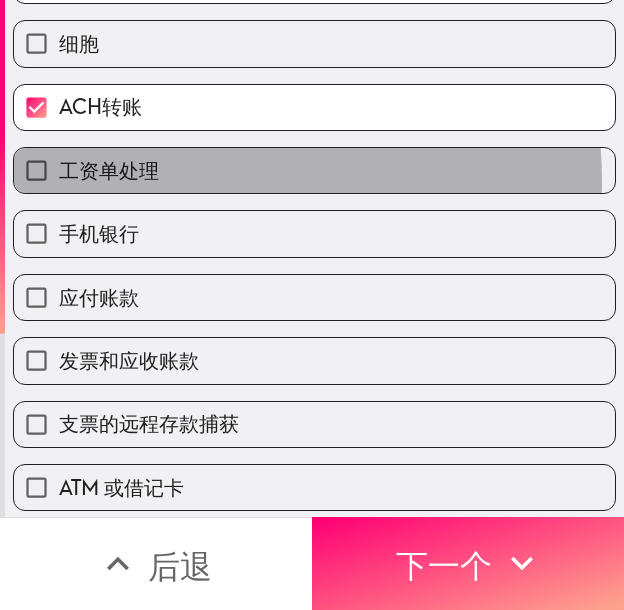 click on "工资单处理" at bounding box center (314, 170) 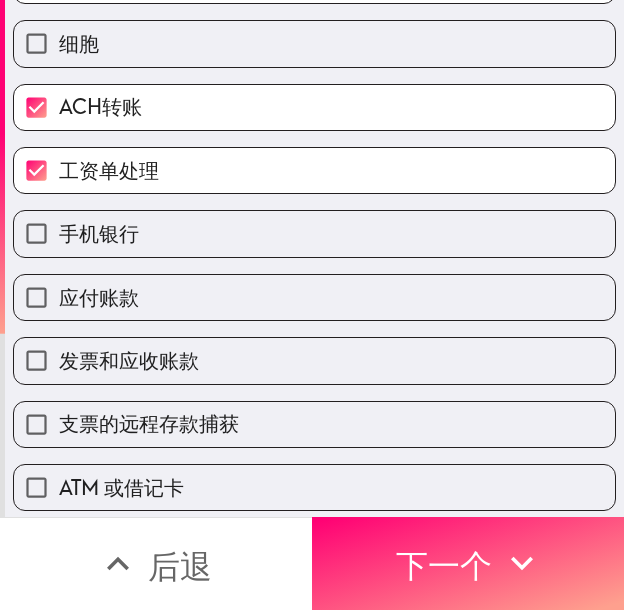 click on "手机银行" at bounding box center (314, 233) 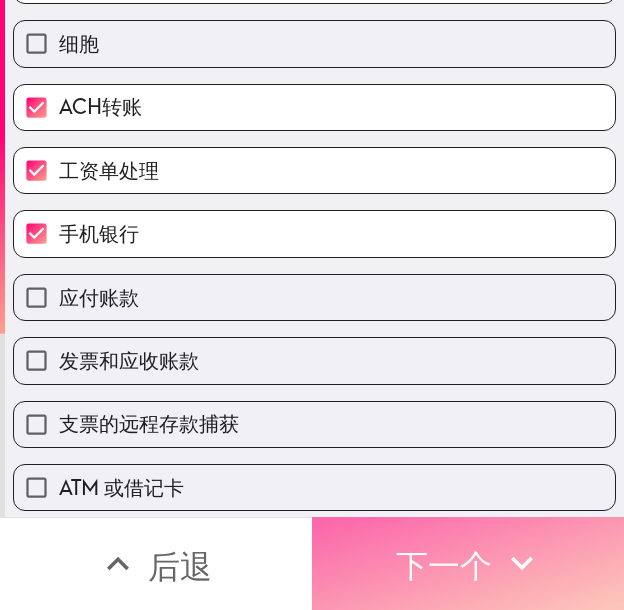 click on "下一个" at bounding box center (468, 563) 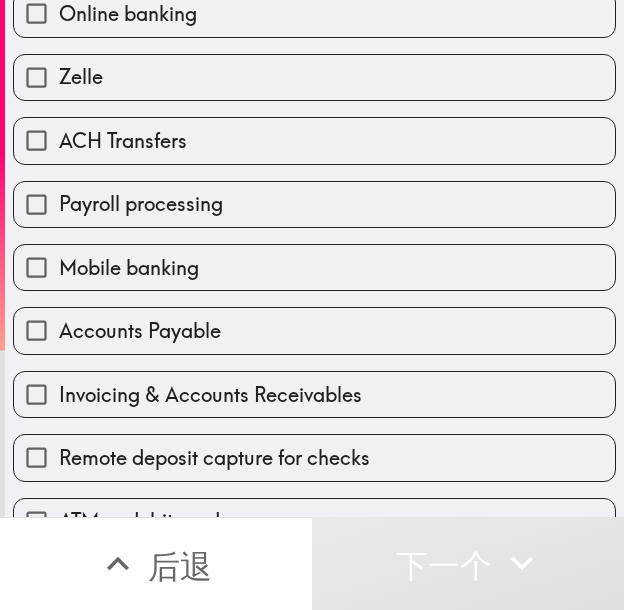 scroll, scrollTop: 467, scrollLeft: 0, axis: vertical 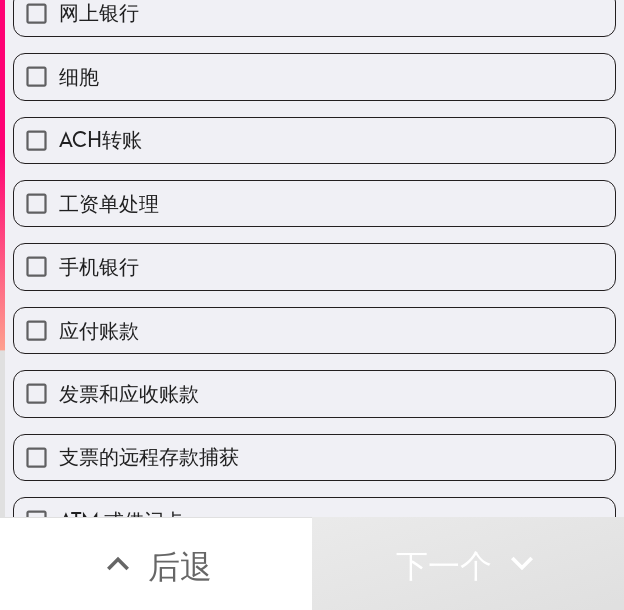 click on "细胞" at bounding box center [314, 76] 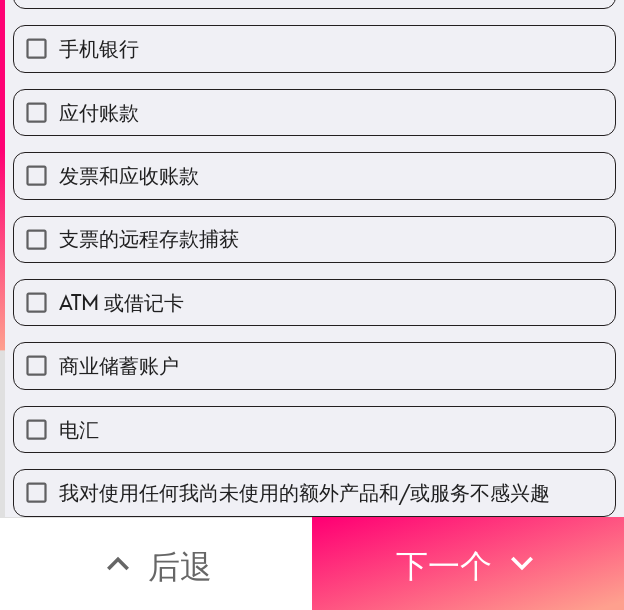 scroll, scrollTop: 700, scrollLeft: 0, axis: vertical 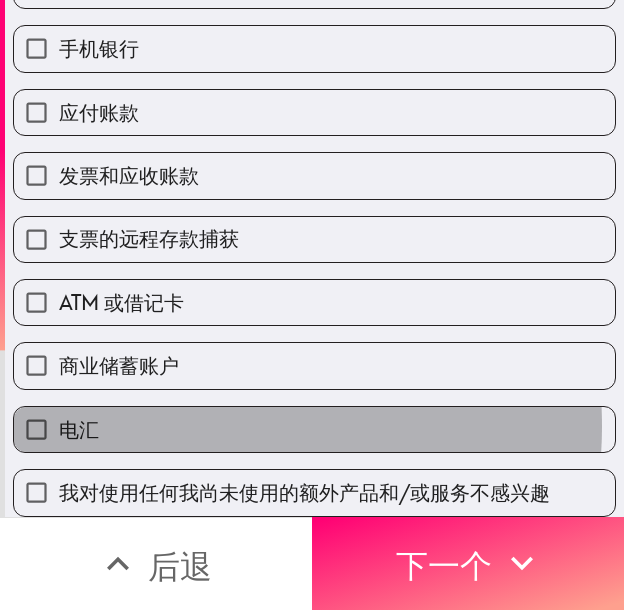 click on "电汇" at bounding box center [314, 429] 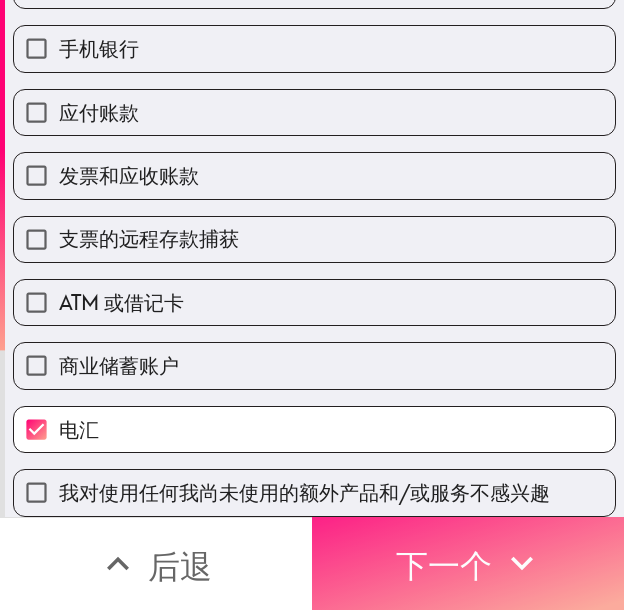 click on "下一个" at bounding box center (468, 563) 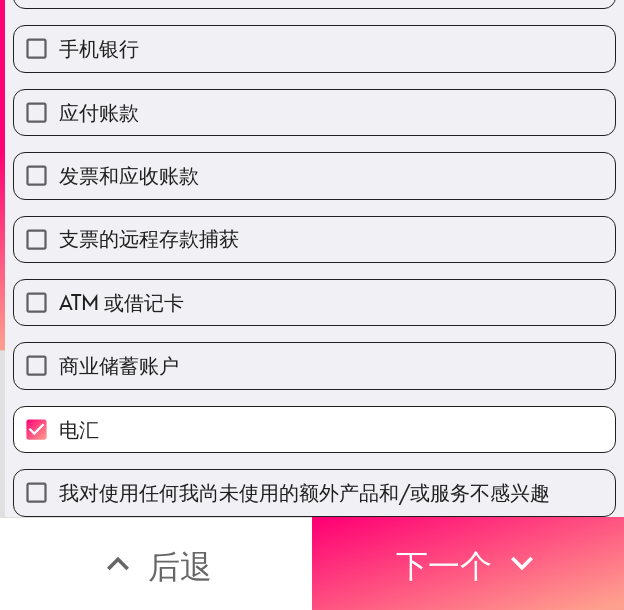 scroll, scrollTop: 0, scrollLeft: 0, axis: both 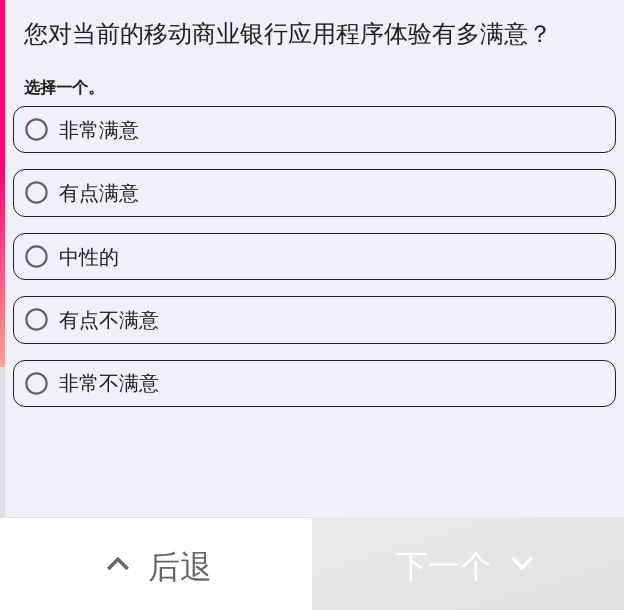 drag, startPoint x: 357, startPoint y: 124, endPoint x: 410, endPoint y: 133, distance: 53.75872 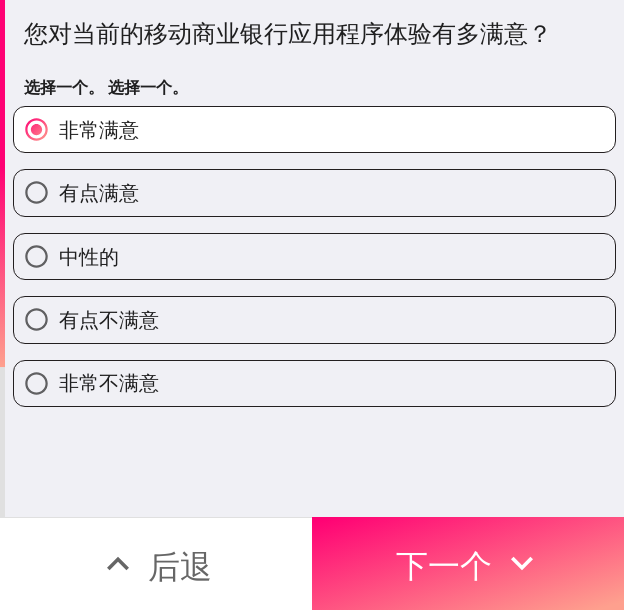 drag, startPoint x: 127, startPoint y: 207, endPoint x: 95, endPoint y: 196, distance: 33.83785 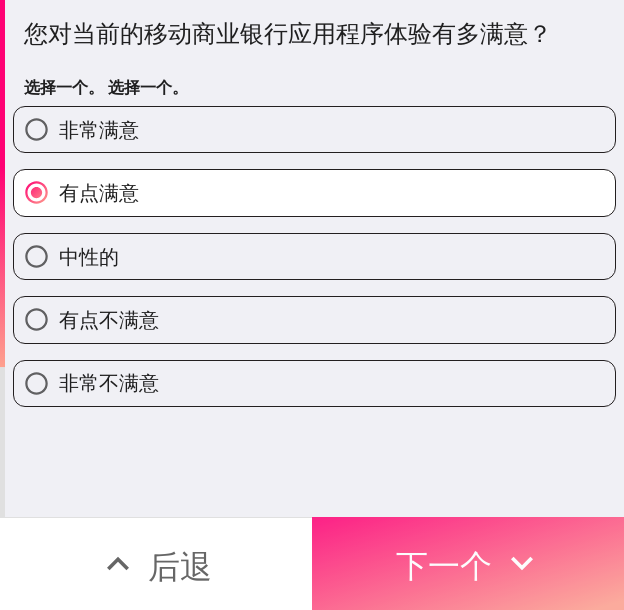 click on "下一个" at bounding box center [444, 566] 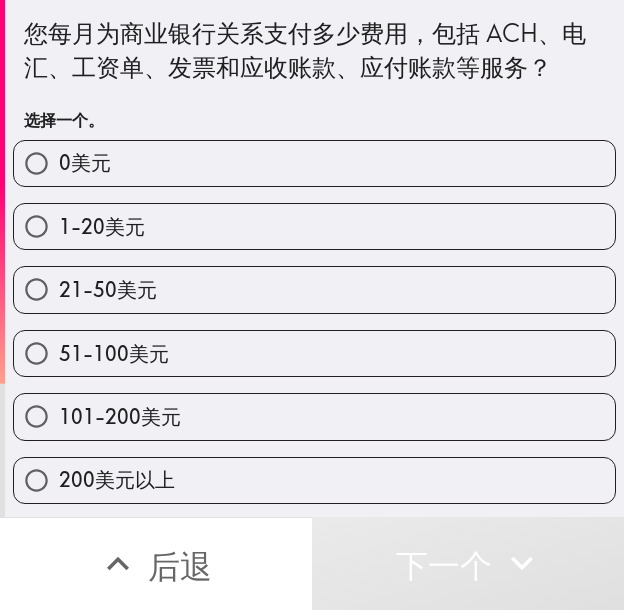 click on "101-200美元" at bounding box center (314, 416) 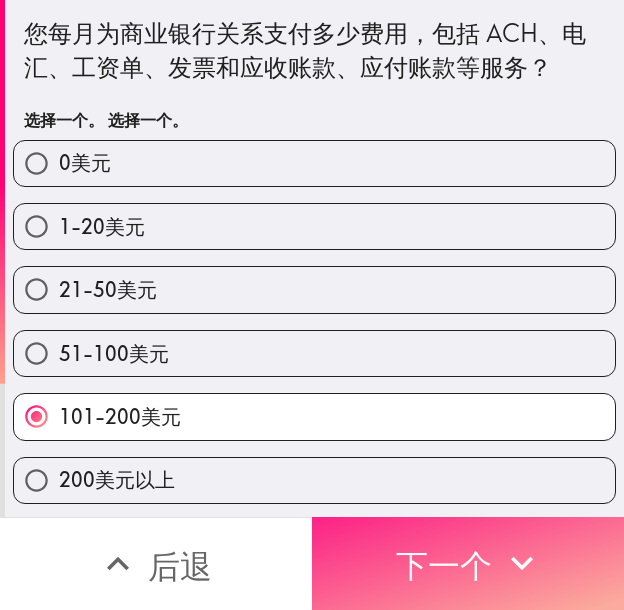 click on "下一个" at bounding box center (444, 566) 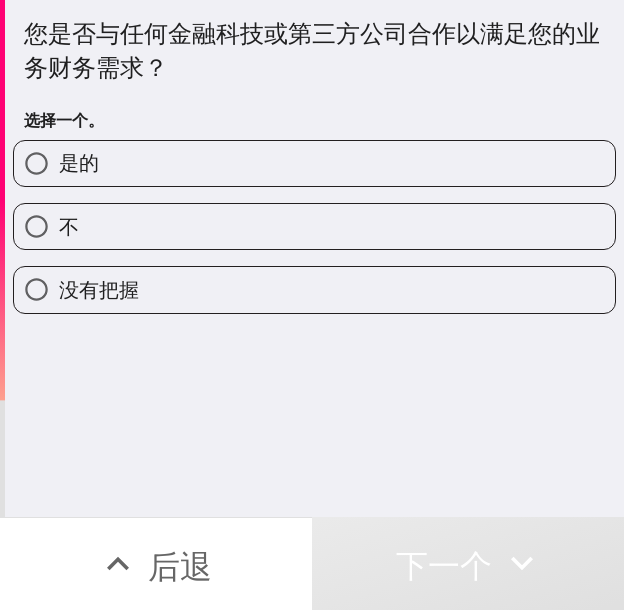 drag, startPoint x: 347, startPoint y: 169, endPoint x: 367, endPoint y: 189, distance: 28.284271 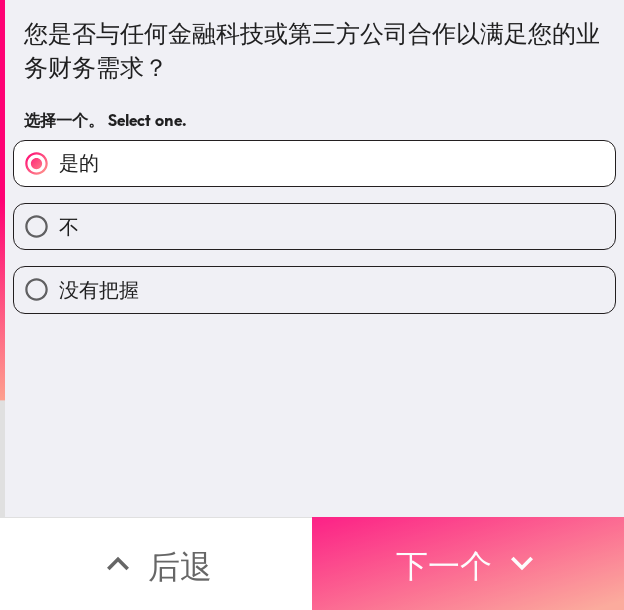click on "下一个" at bounding box center (444, 566) 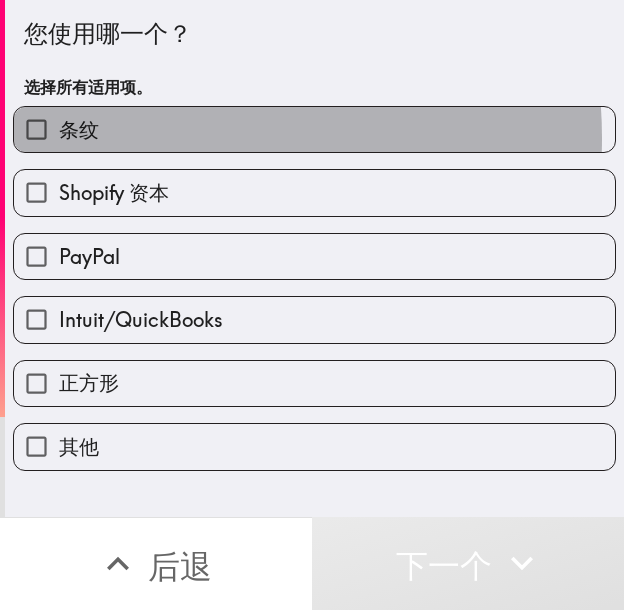 click on "条纹" at bounding box center (314, 129) 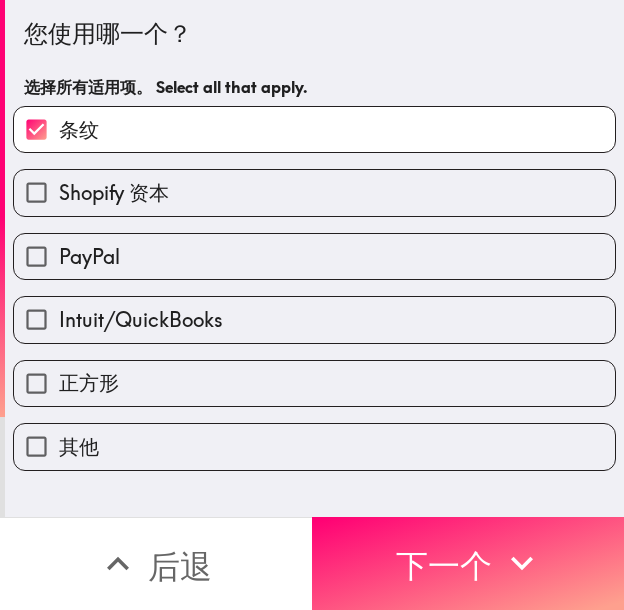 click on "Intuit/QuickBooks" at bounding box center (141, 319) 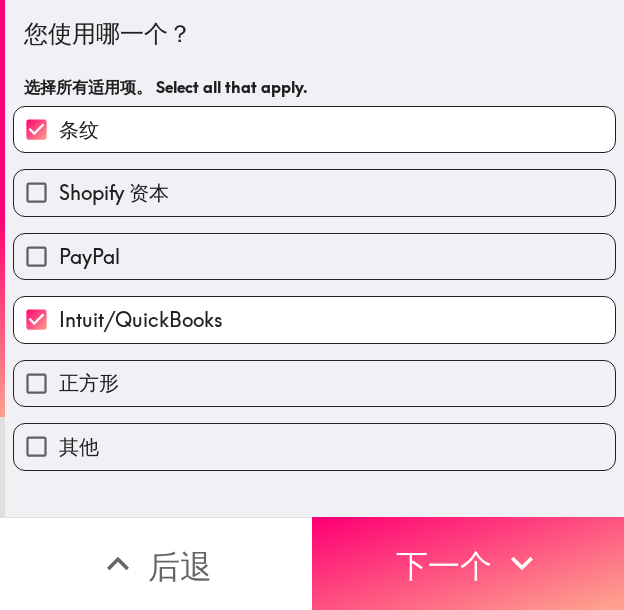 click on "PayPal" at bounding box center (314, 256) 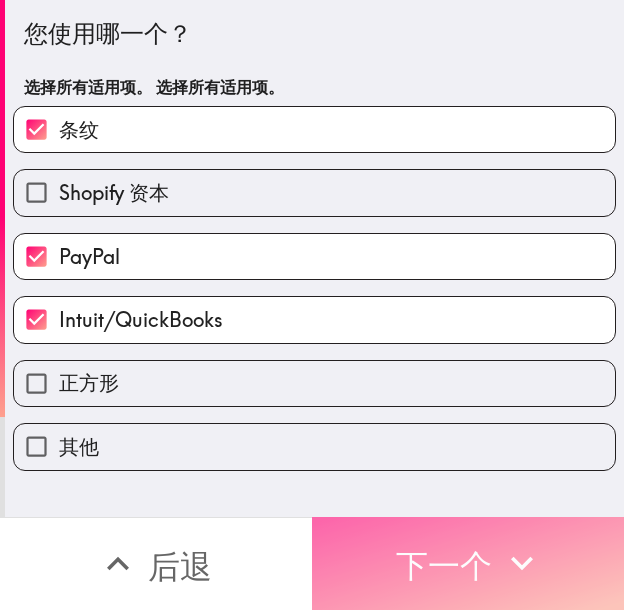 click on "下一个" at bounding box center [468, 563] 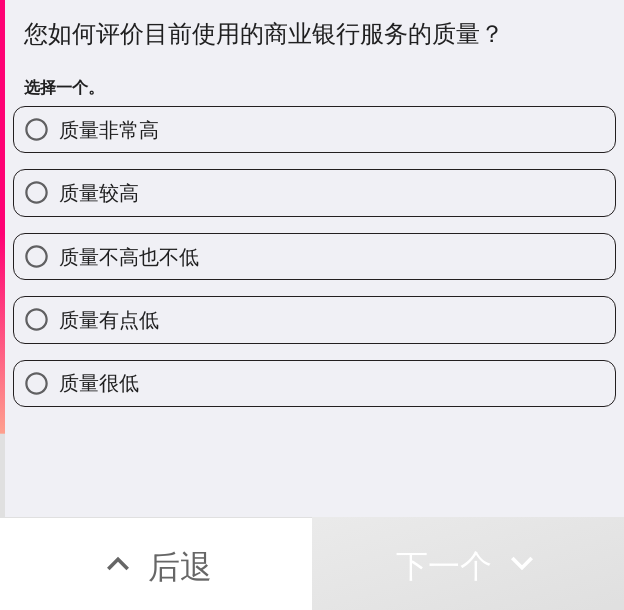 click on "质量非常高" at bounding box center (314, 129) 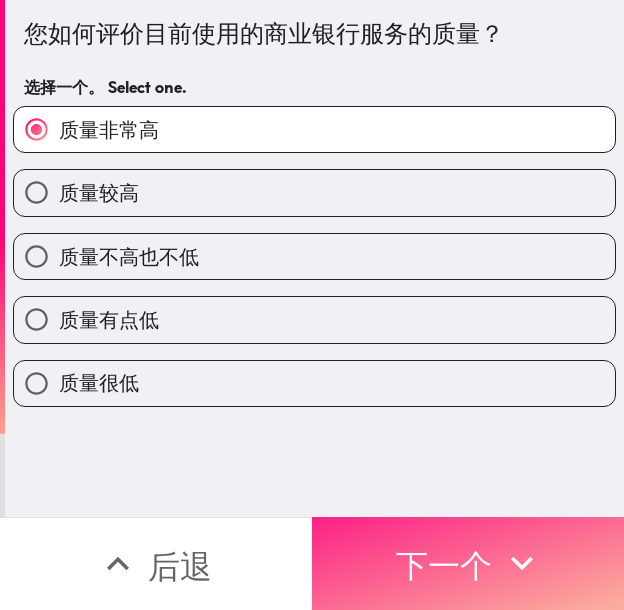 click on "下一个" at bounding box center [468, 563] 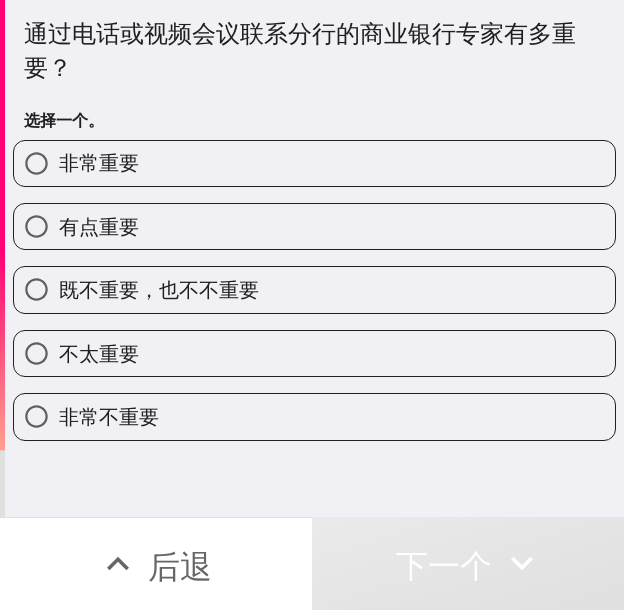 click on "非常重要" at bounding box center [314, 163] 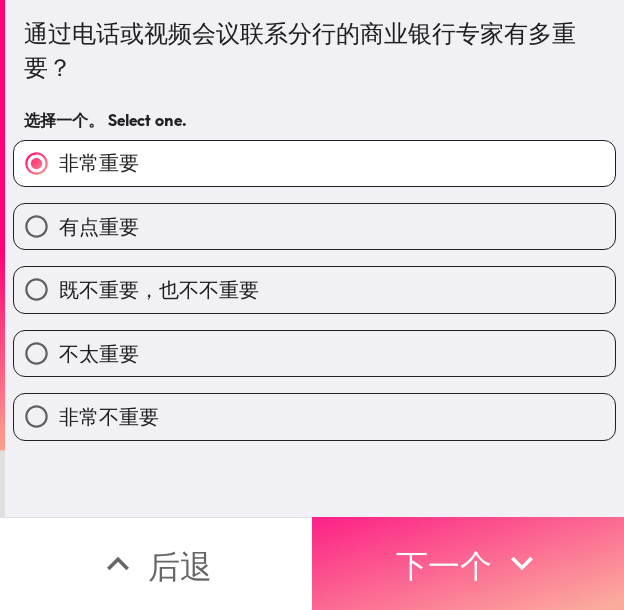 click on "下一个" at bounding box center [444, 566] 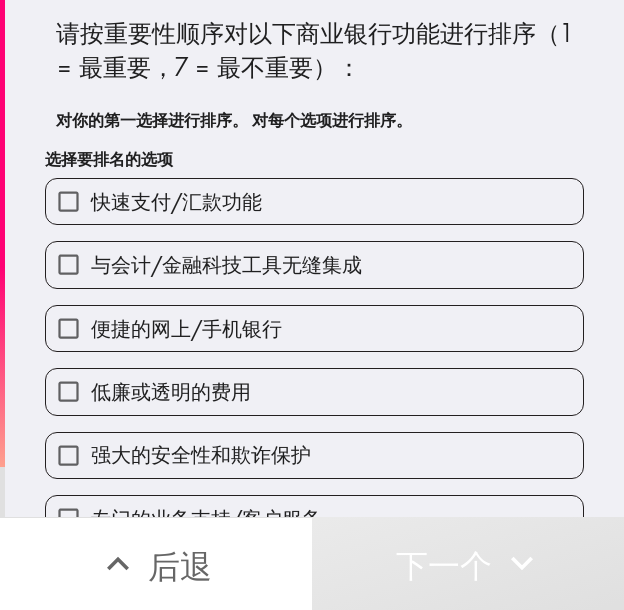 click on "与会计/金融科技工具无缝集成" at bounding box center [314, 264] 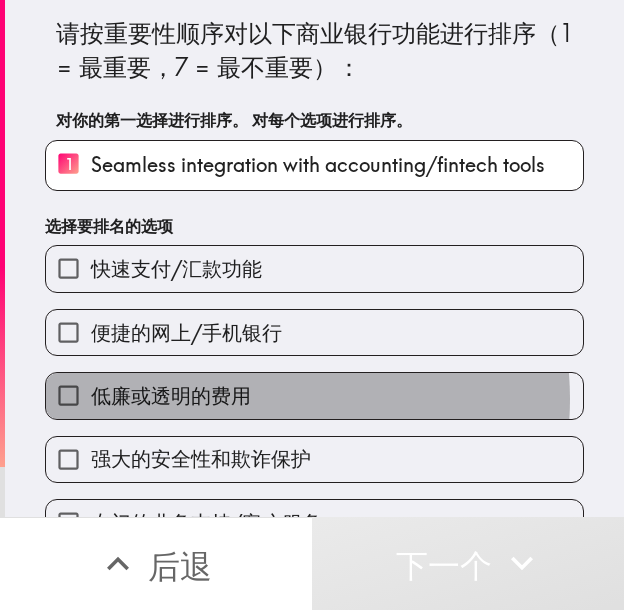 click on "低廉或透明的费用" at bounding box center (314, 395) 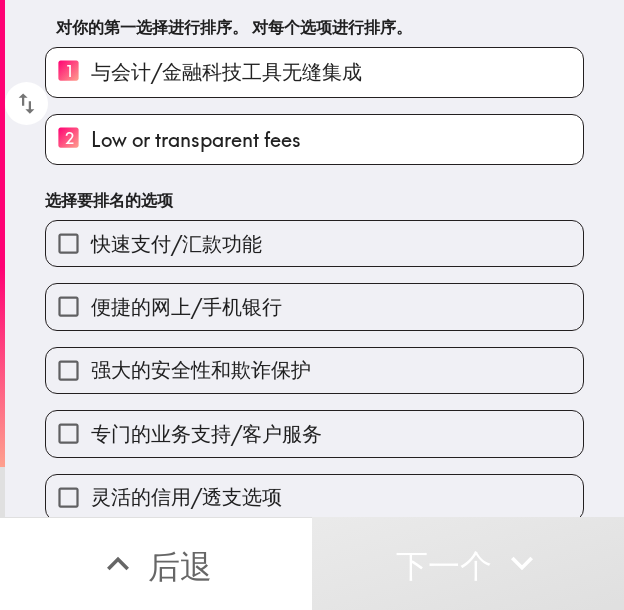 scroll, scrollTop: 112, scrollLeft: 0, axis: vertical 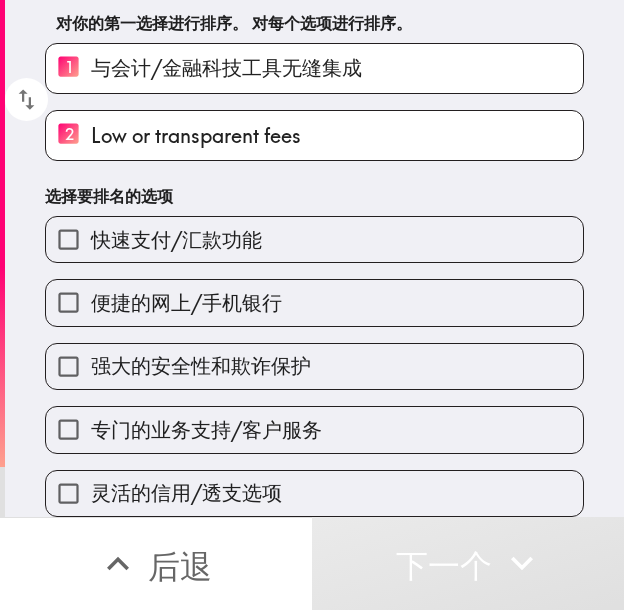 click on "强大的安全性和欺诈保护" at bounding box center (201, 365) 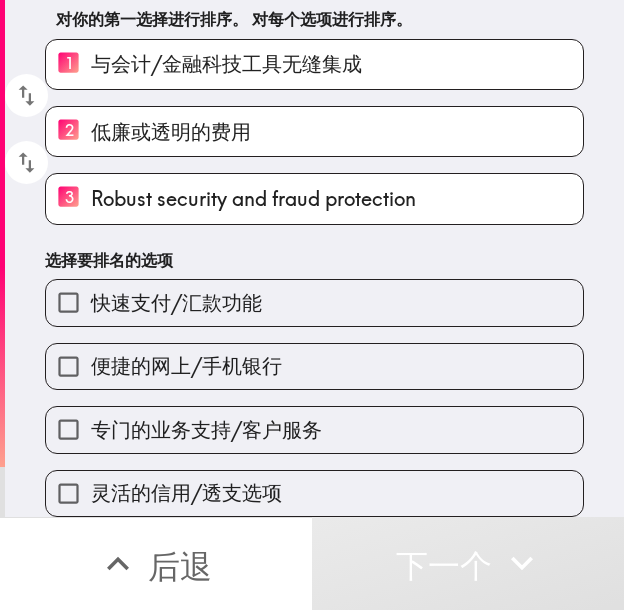 drag, startPoint x: 250, startPoint y: 435, endPoint x: 264, endPoint y: 404, distance: 34.0147 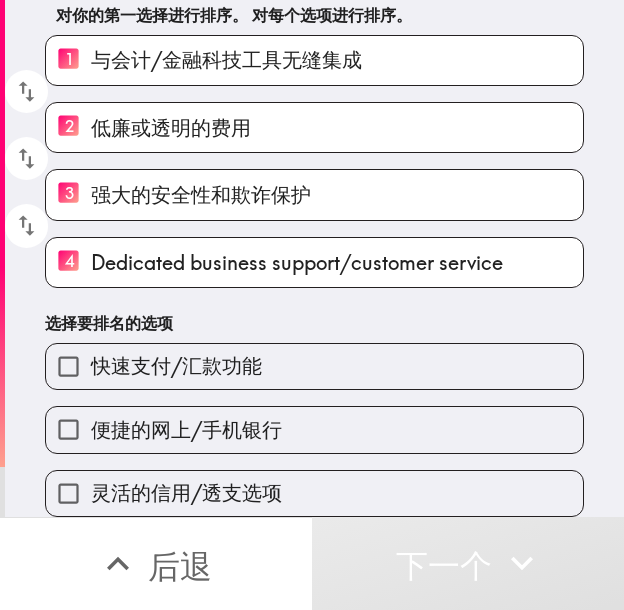 click on "快速支付/汇款功能" at bounding box center [314, 366] 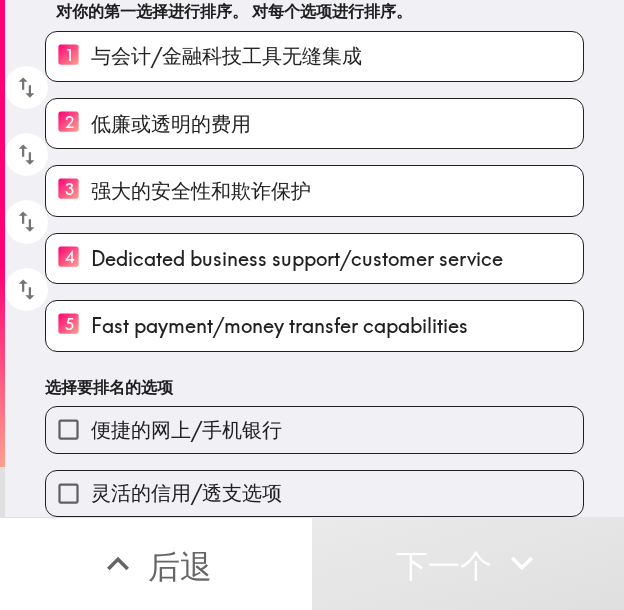 scroll, scrollTop: 124, scrollLeft: 0, axis: vertical 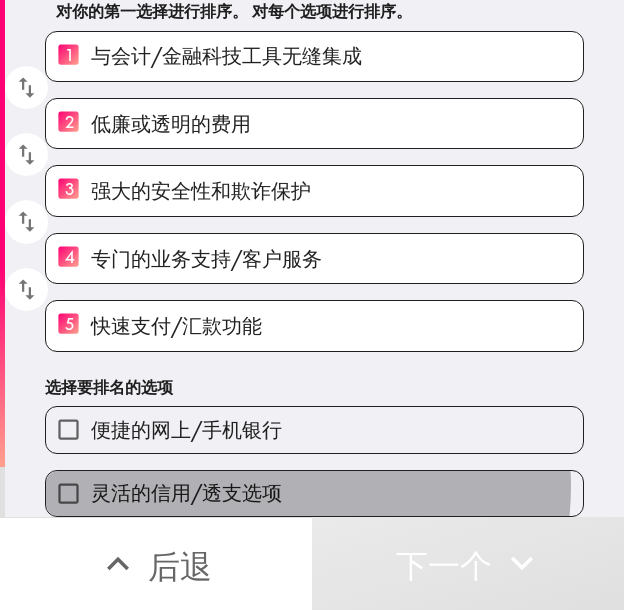 click on "灵活的信用/透支选项" at bounding box center (314, 493) 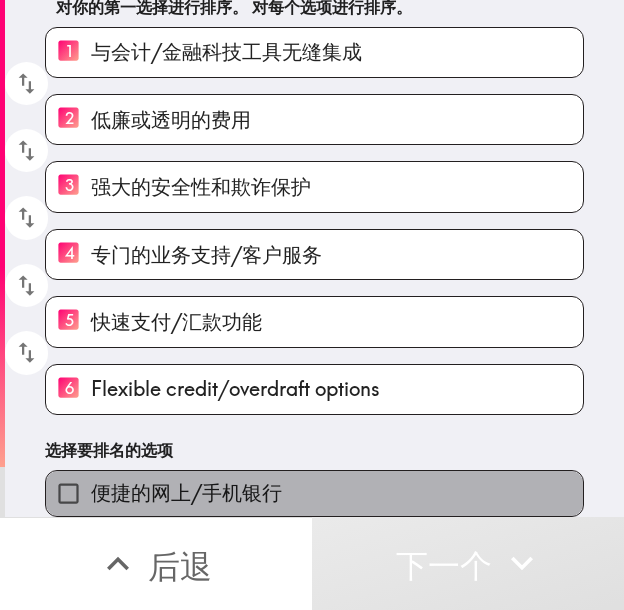 click on "便捷的网上/手机银行" at bounding box center (314, 493) 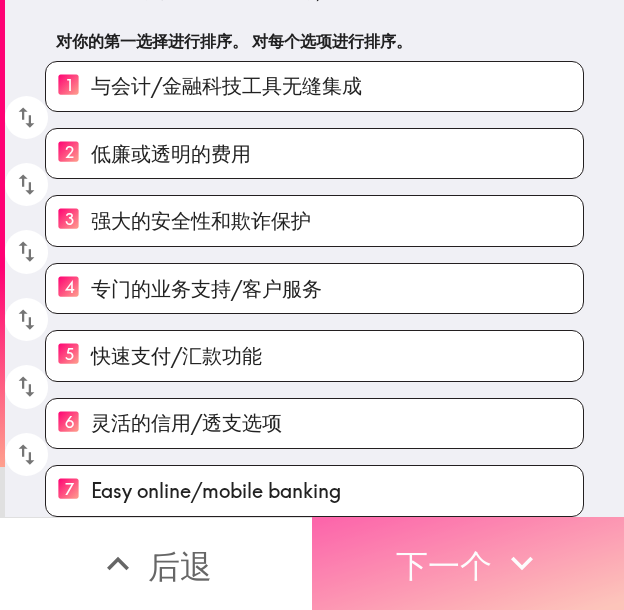 click on "下一个" at bounding box center (444, 566) 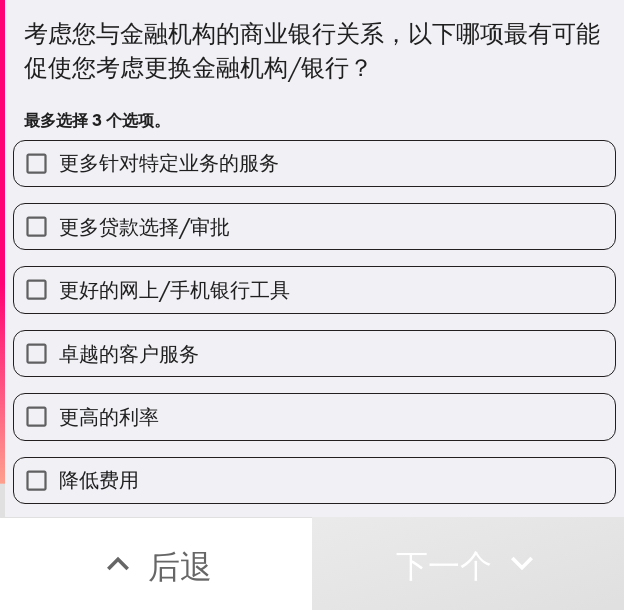 click on "更好的网上/手机银行工具" at bounding box center [174, 289] 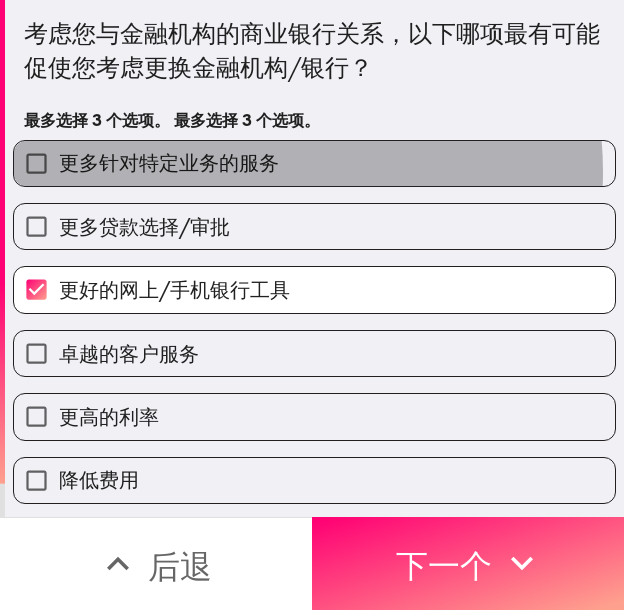 click on "更多针对特定业务的服务" at bounding box center (169, 162) 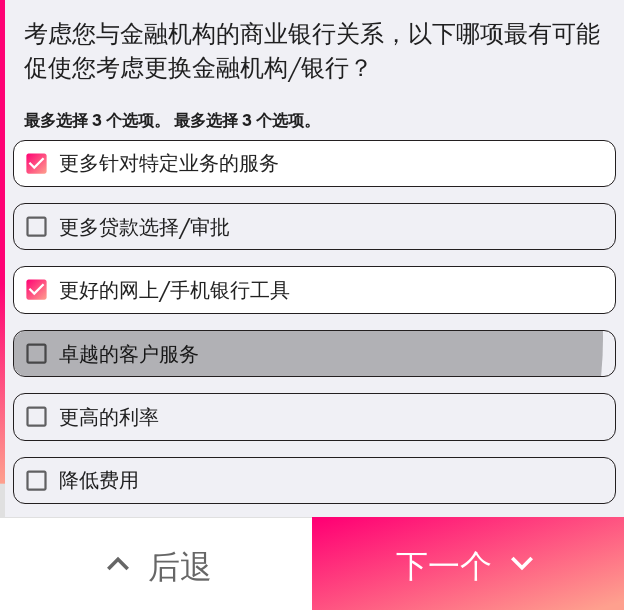 click on "卓越的客户服务" at bounding box center (314, 353) 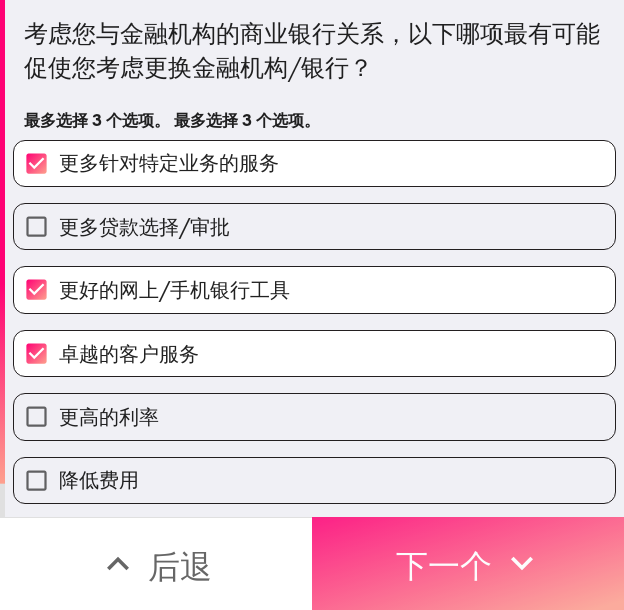 click on "下一个" at bounding box center (444, 566) 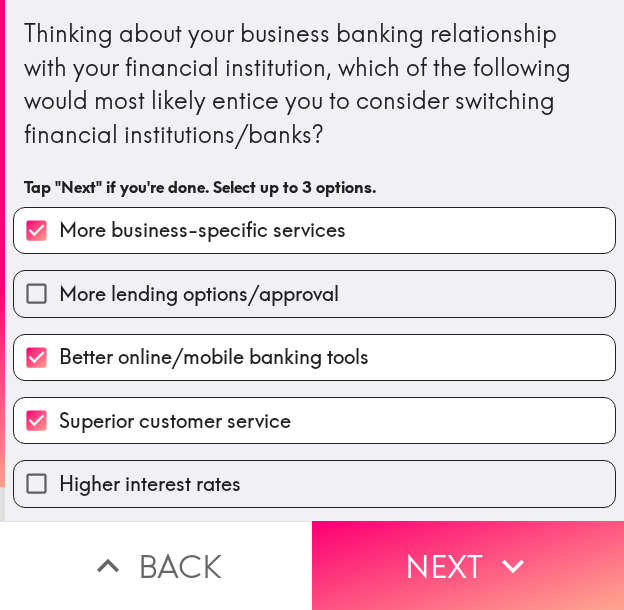 scroll, scrollTop: 0, scrollLeft: 0, axis: both 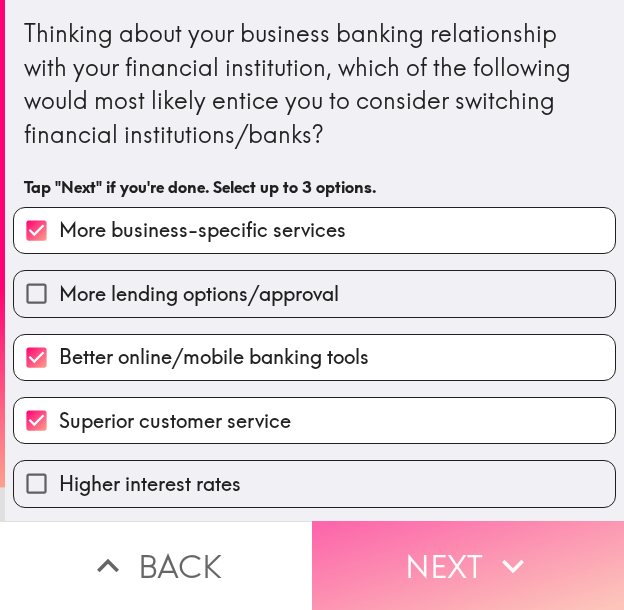 click on "Next" at bounding box center (468, 565) 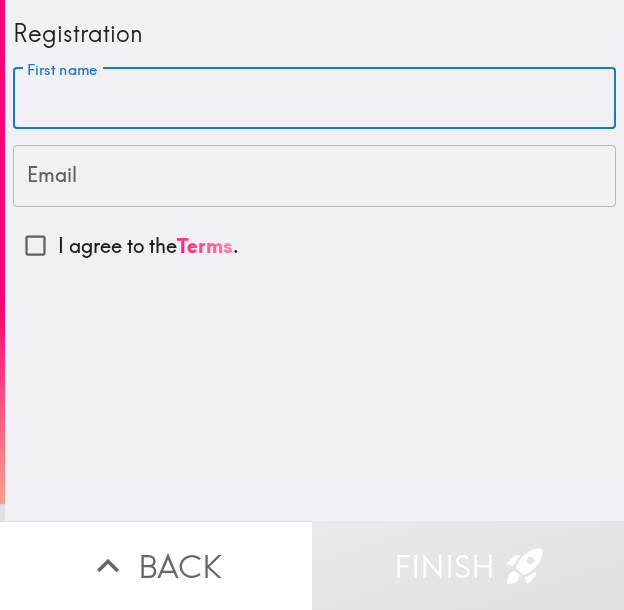 click on "First name" at bounding box center [314, 99] 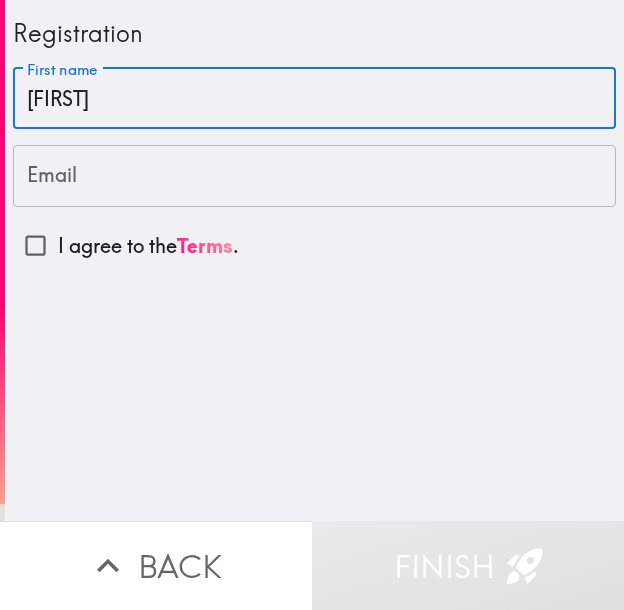 type on "Angela" 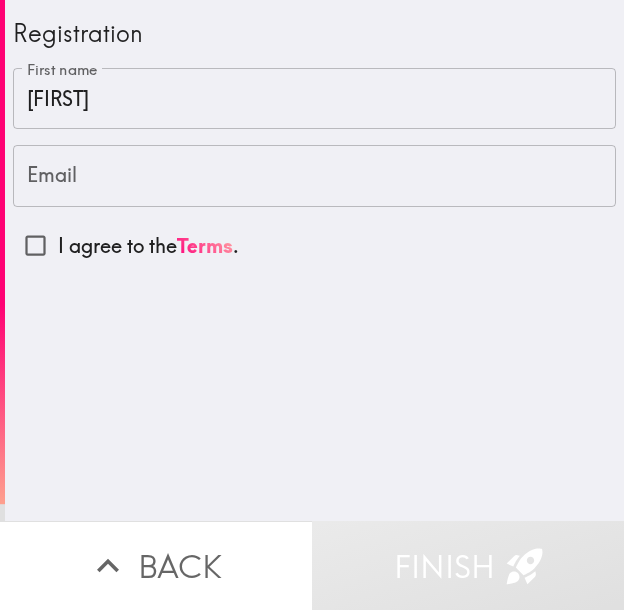 click on "Email" at bounding box center [314, 176] 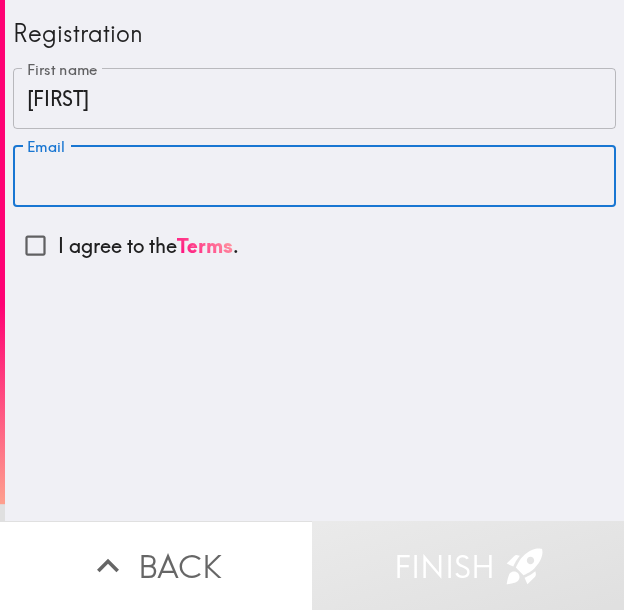 paste on "angelaroper207@gmail.com" 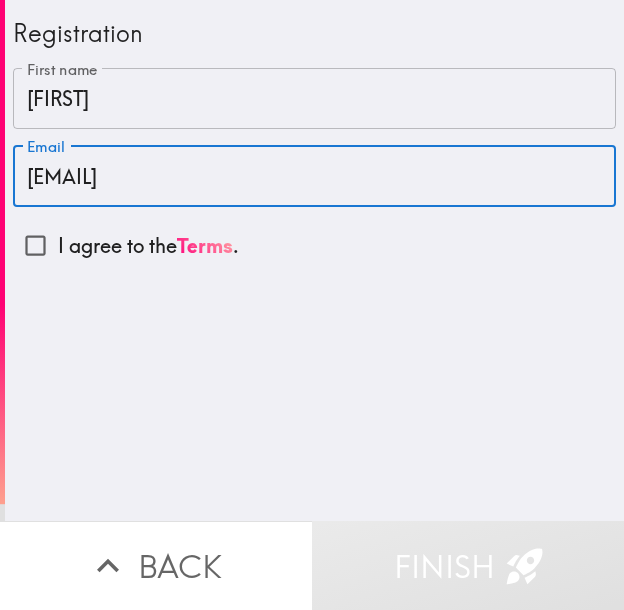 type on "angelaroper207@gmail.com" 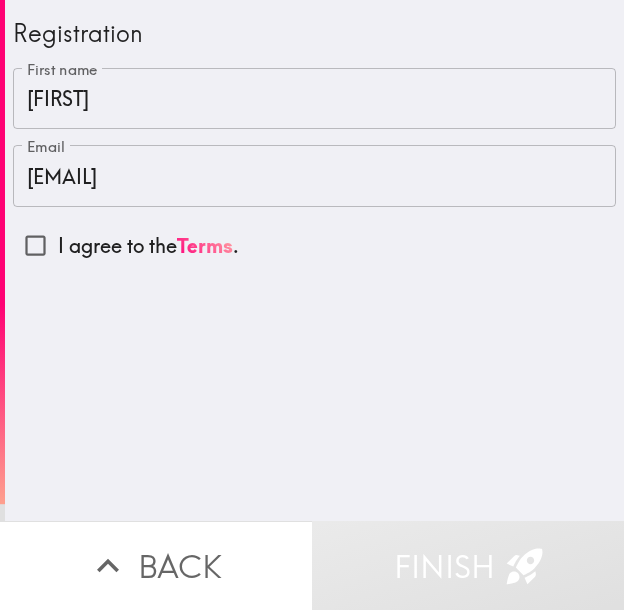 click on "I agree to the  Terms ." at bounding box center [148, 246] 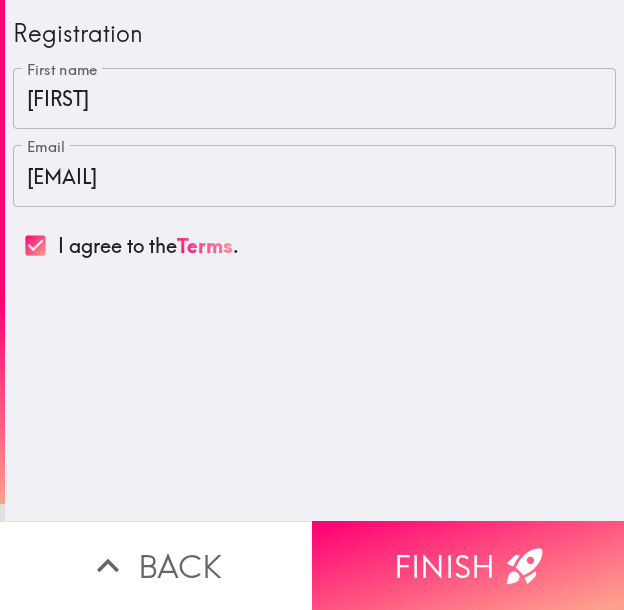 click on "Finish" at bounding box center (468, 565) 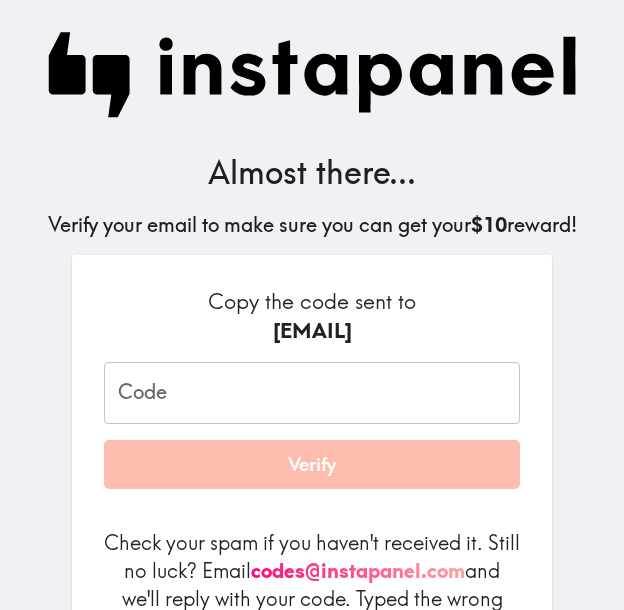 click on "Code" at bounding box center (312, 393) 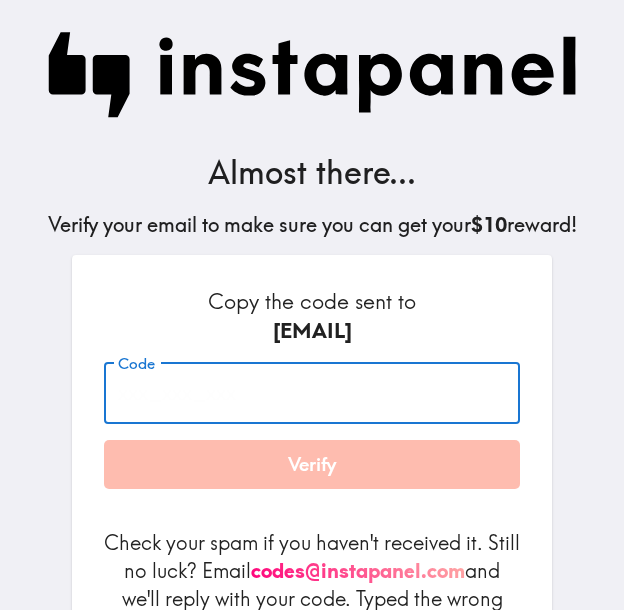 paste on "4d6_Ea8_54g" 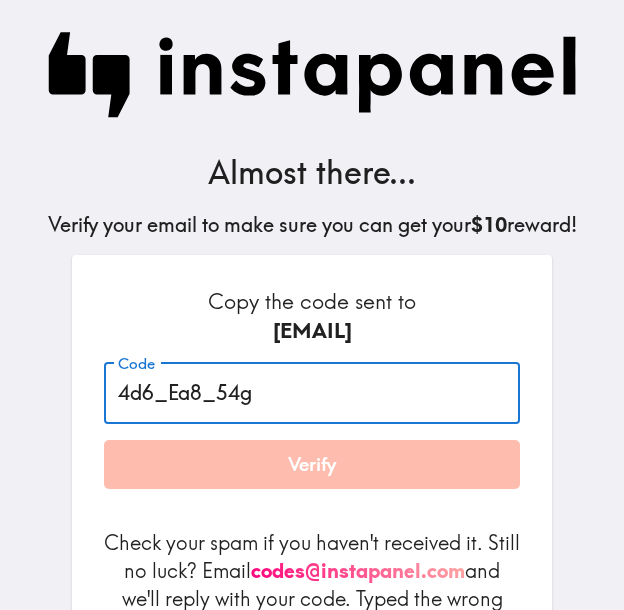 type on "4d6_Ea8_54g" 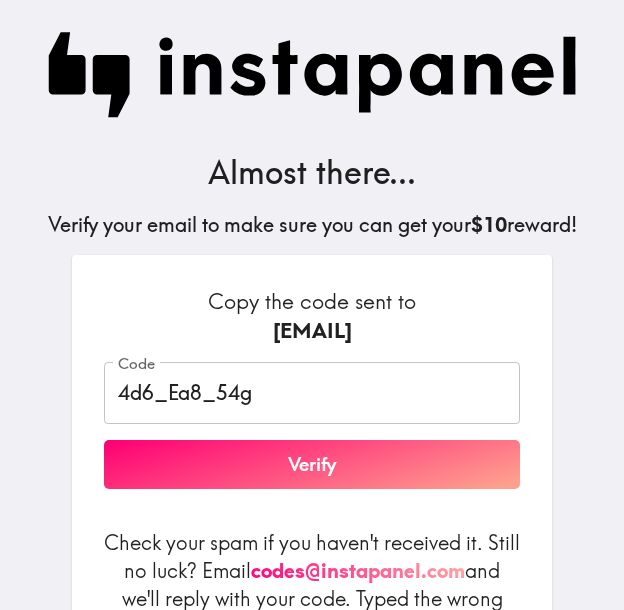 click on "Almost there... Verify your email to make sure you can get your  $10  reward! Copy the code sent to  angelaroper207@gmail.com Code 4d6_Ea8_54g Code Verify Check your spam if you haven't received it.   Still no luck? Email  codes@instapanel.com  and we'll reply with your code.   Typed the wrong email?   Request a new code By using Instapanel, you agree to our  Terms  and  Privacy Policy ." at bounding box center [312, 367] 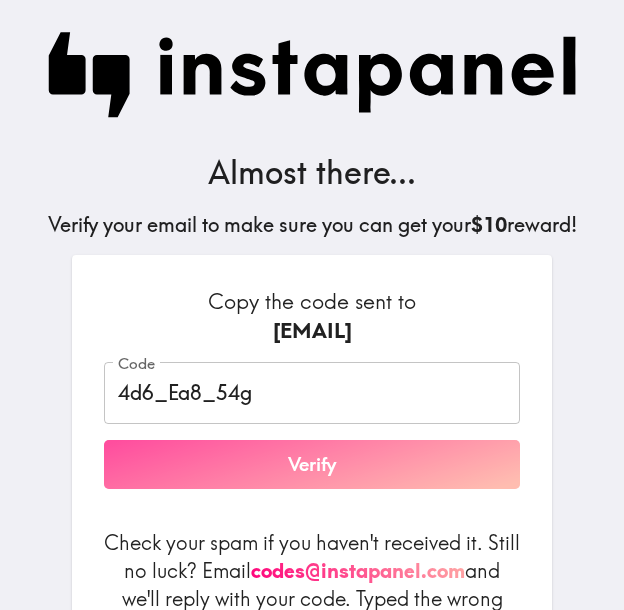 click on "Verify" at bounding box center [312, 465] 